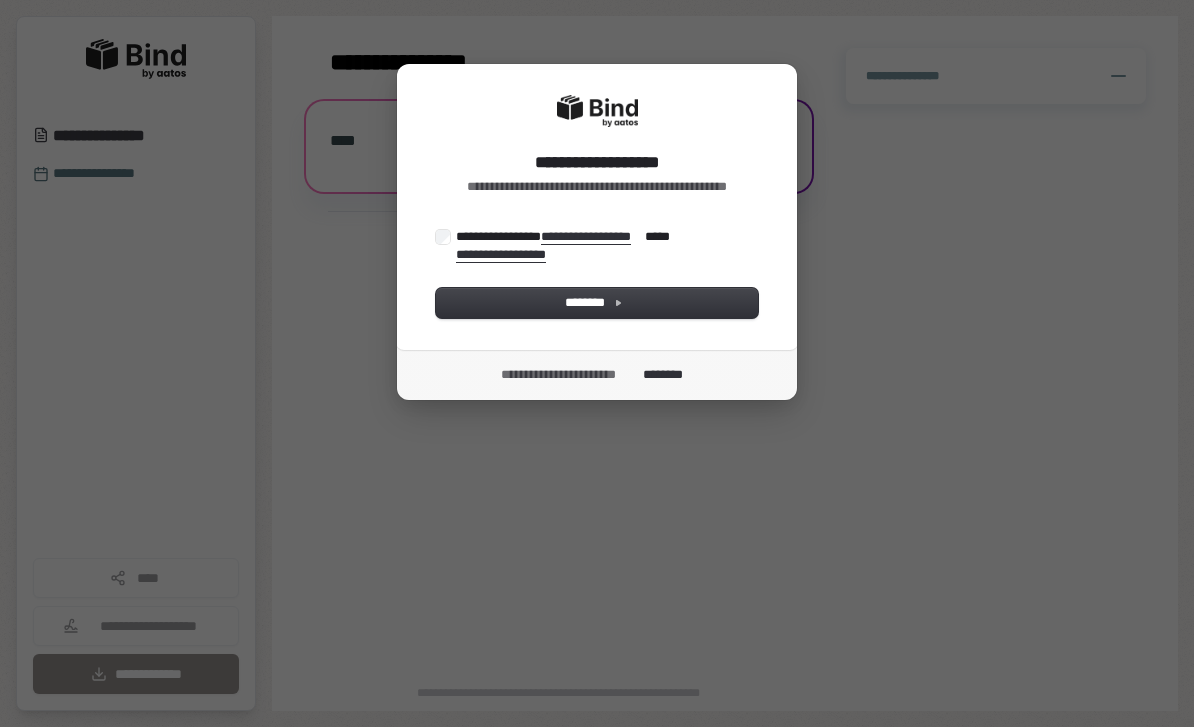scroll, scrollTop: 0, scrollLeft: 0, axis: both 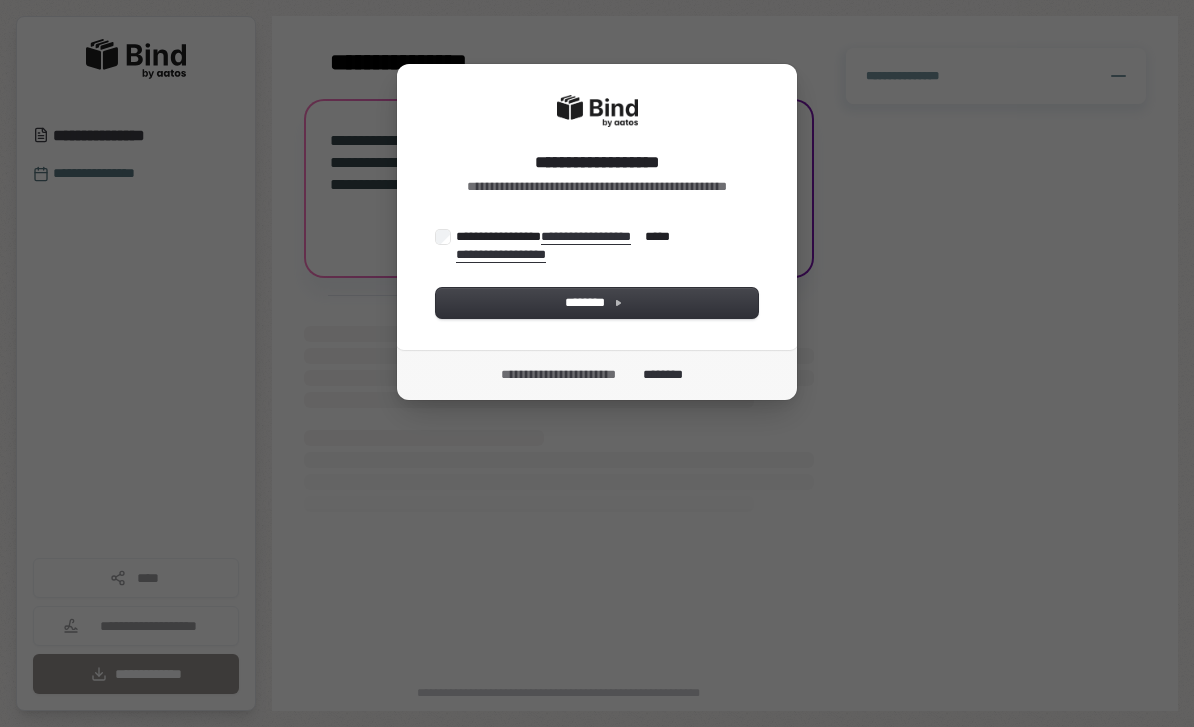 click on "**********" at bounding box center (563, 245) 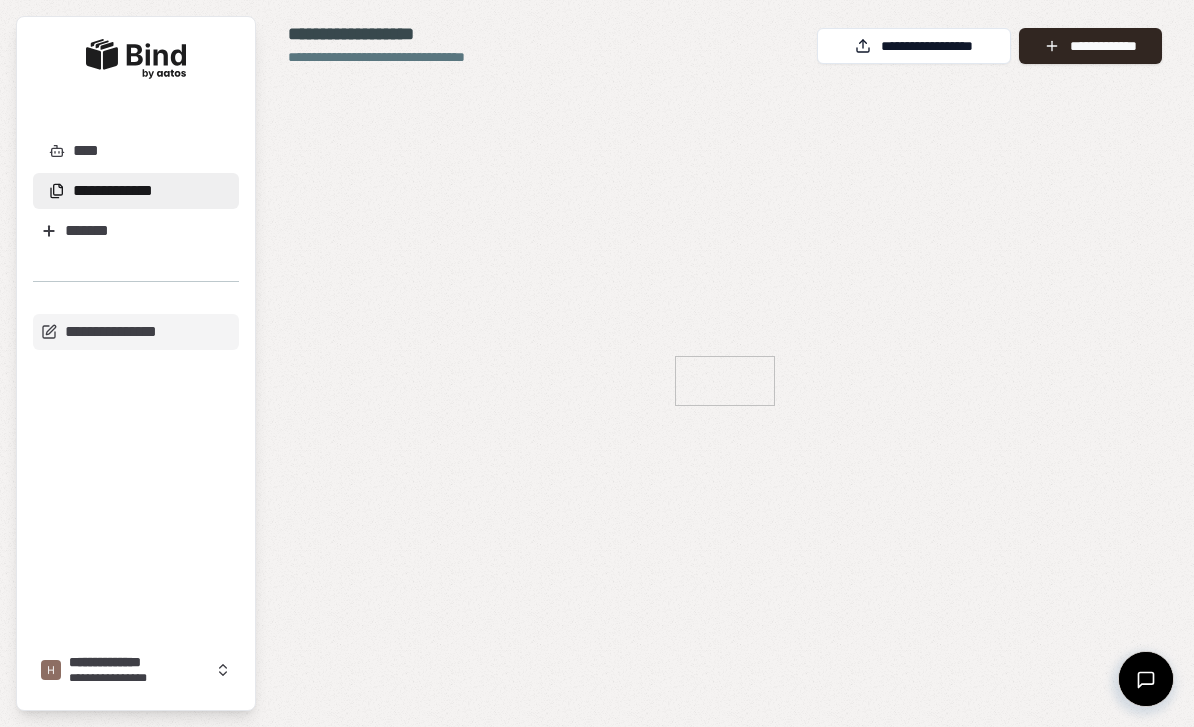 scroll, scrollTop: 0, scrollLeft: 0, axis: both 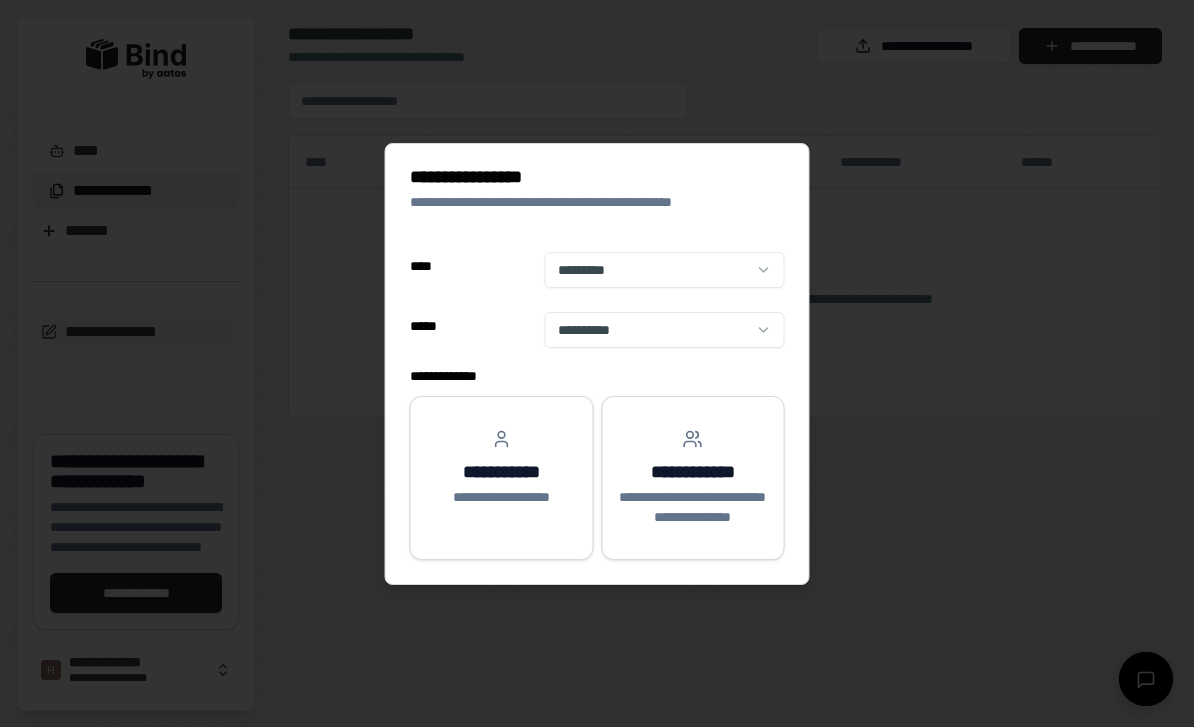 select on "**" 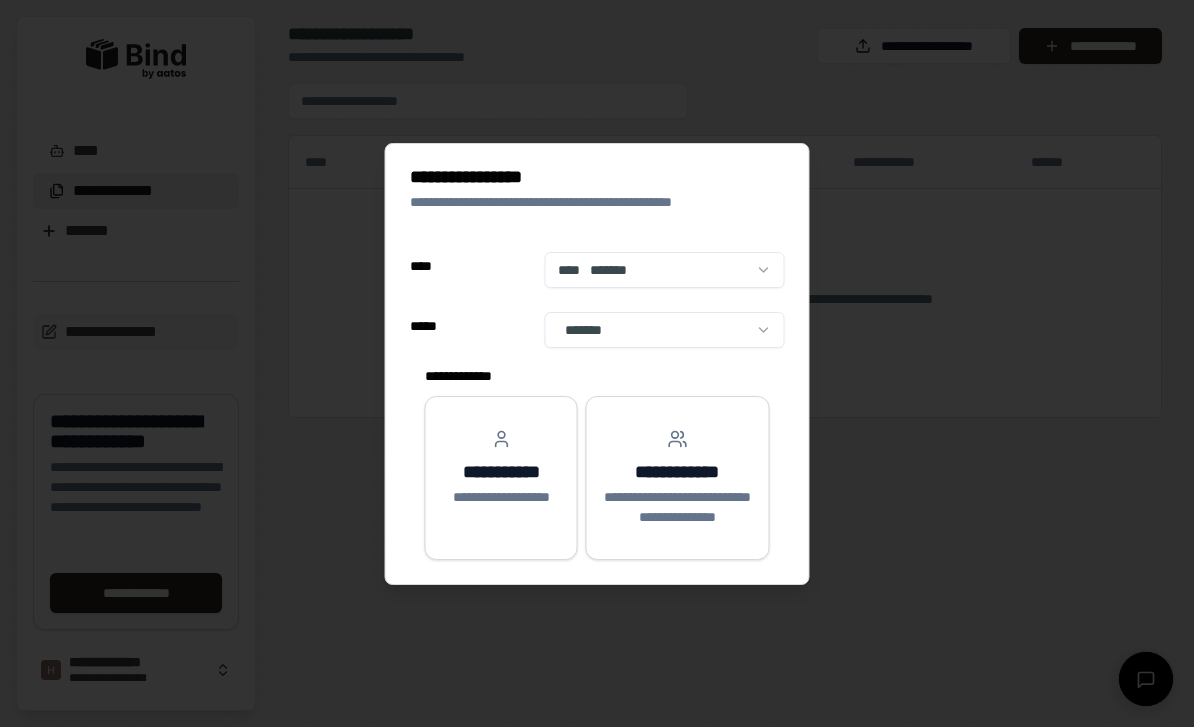 click on "**********" at bounding box center (501, 497) 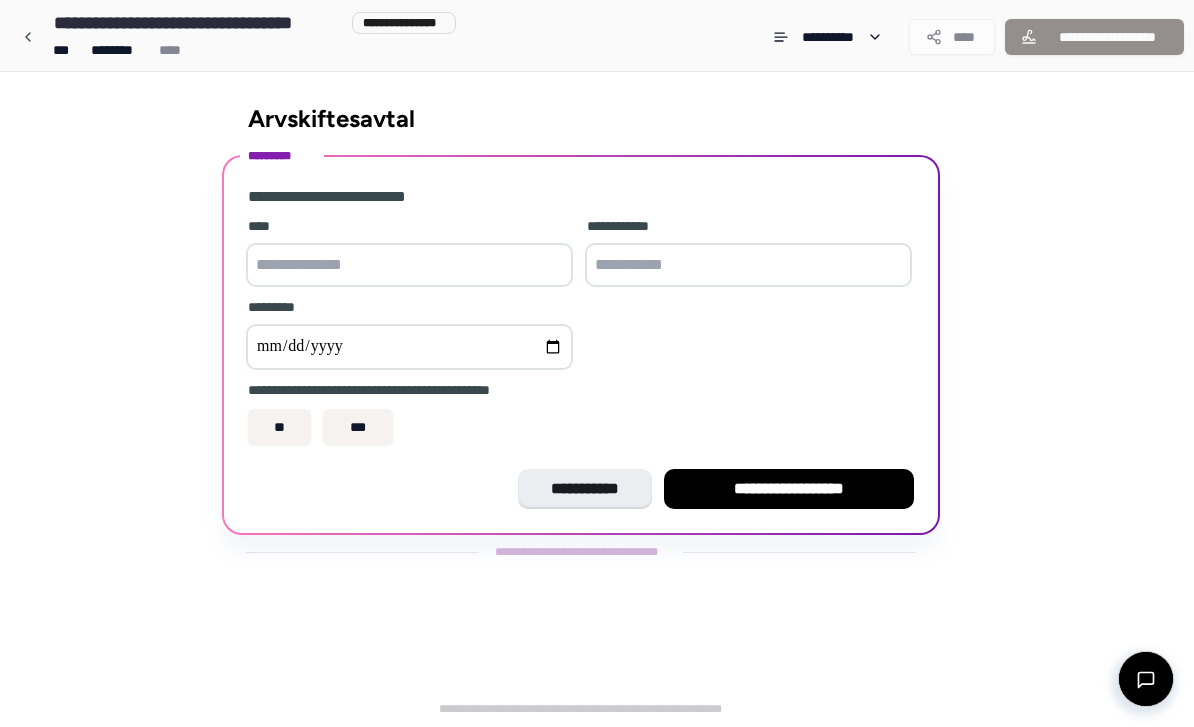 click at bounding box center (409, 265) 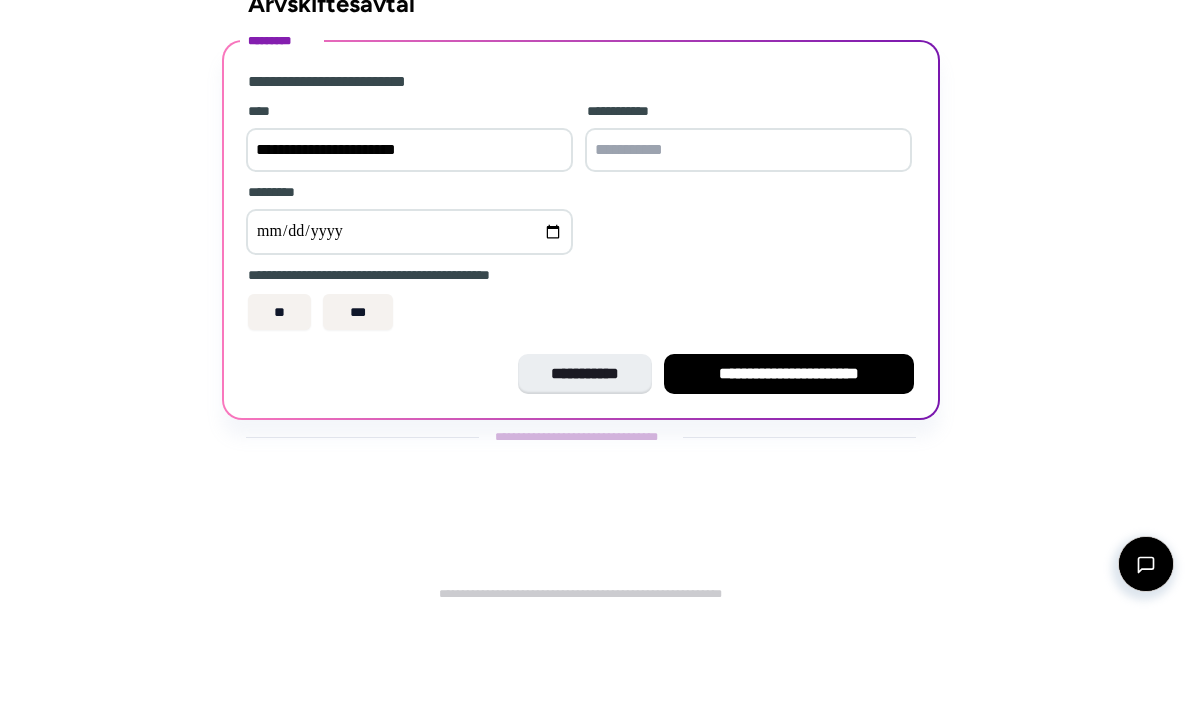 type on "[STREET] [CITY], [STATE]" 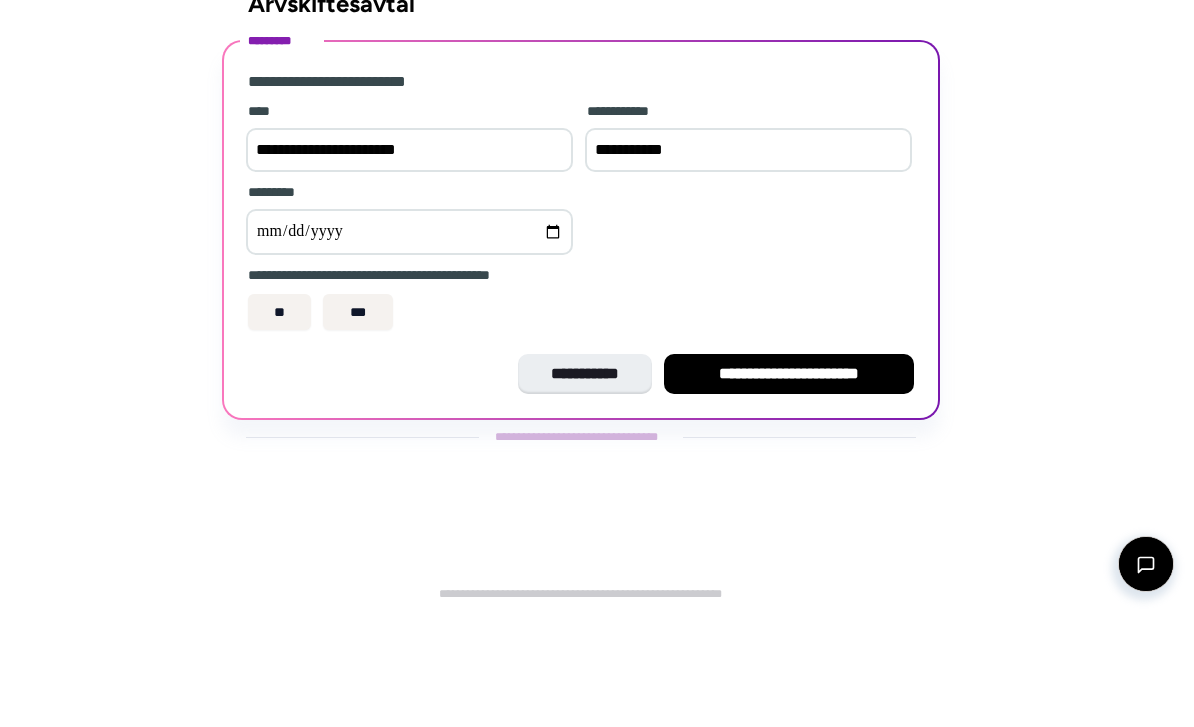 type on "**********" 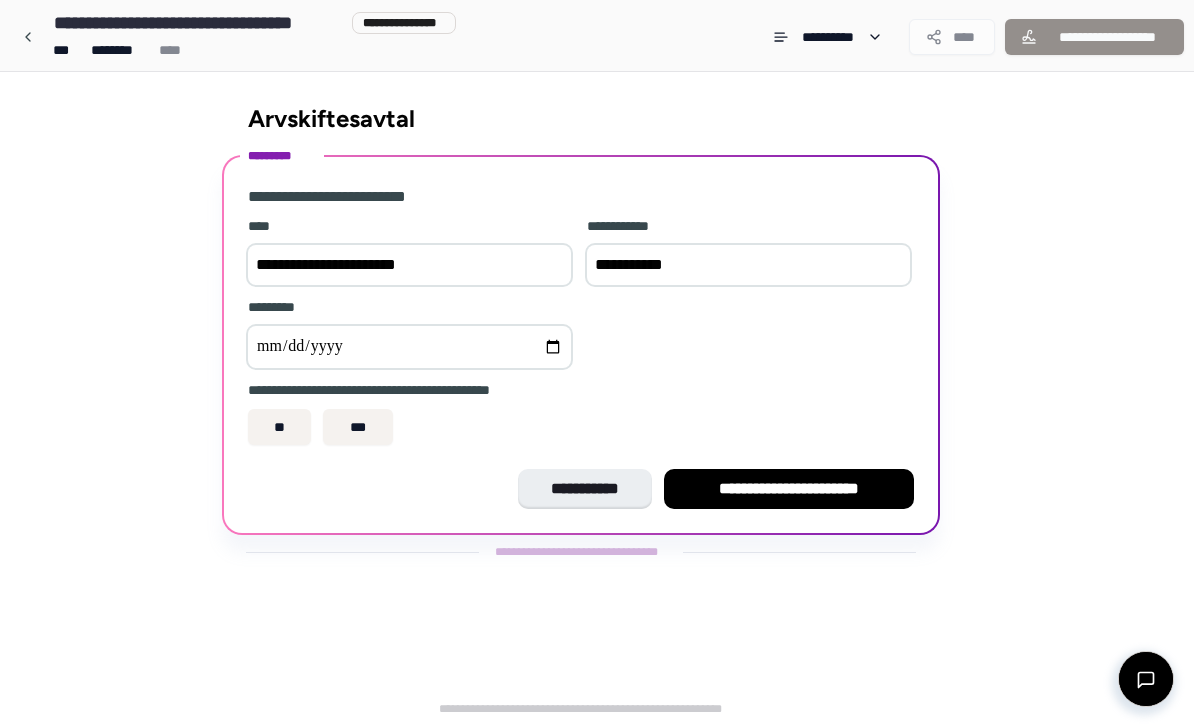 type on "**********" 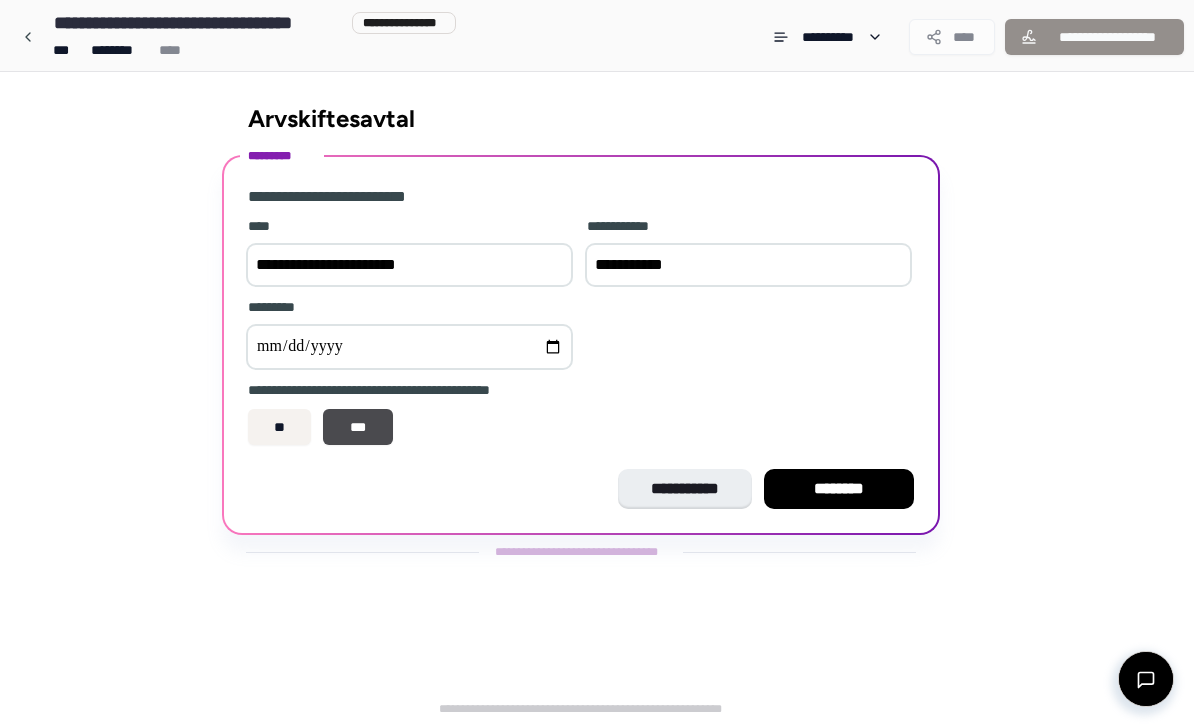 click on "********" at bounding box center [839, 489] 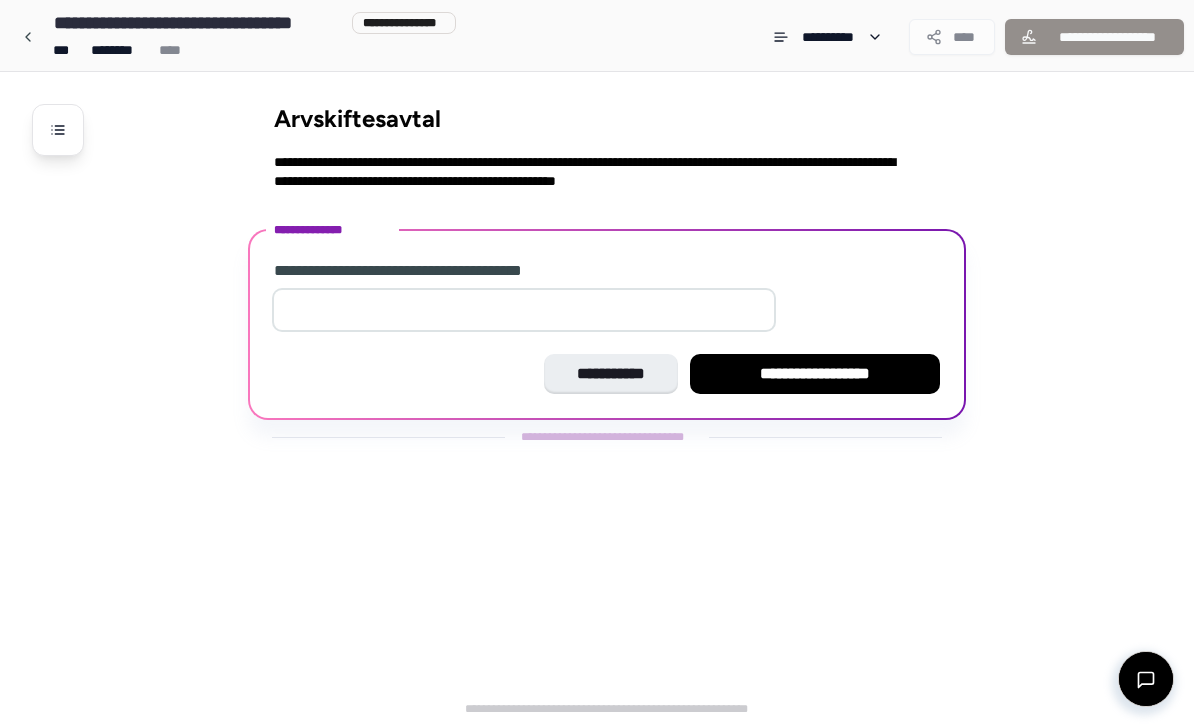 click at bounding box center [524, 310] 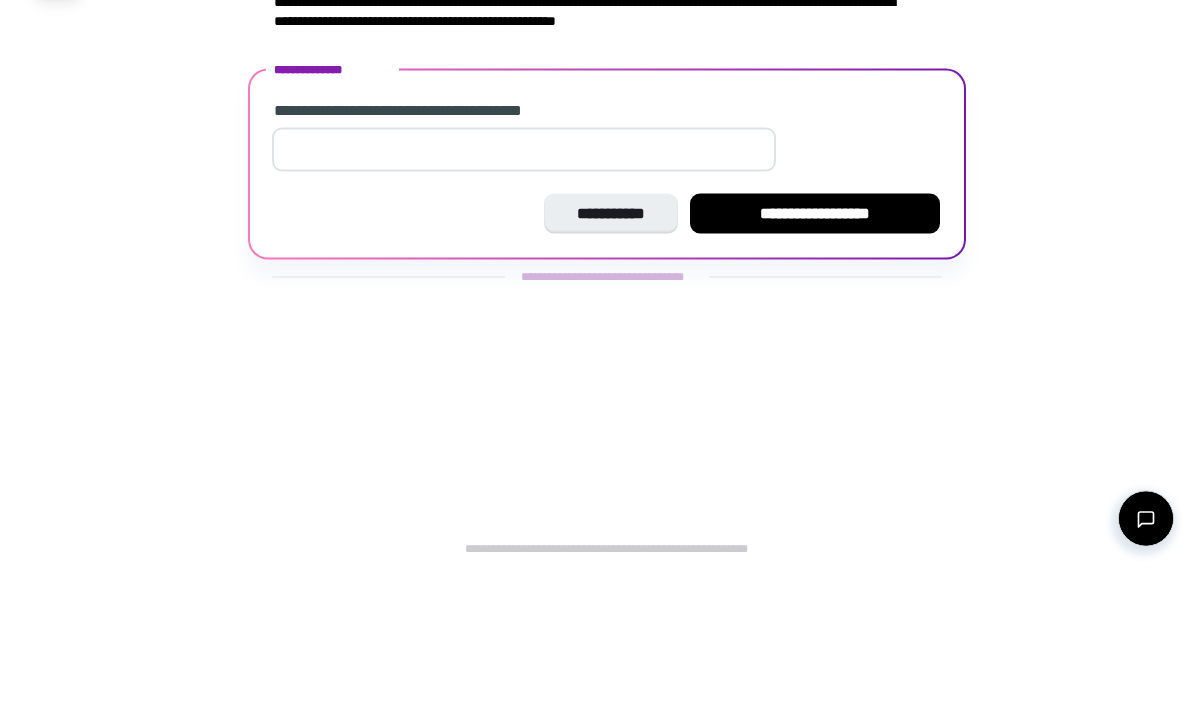 type on "*" 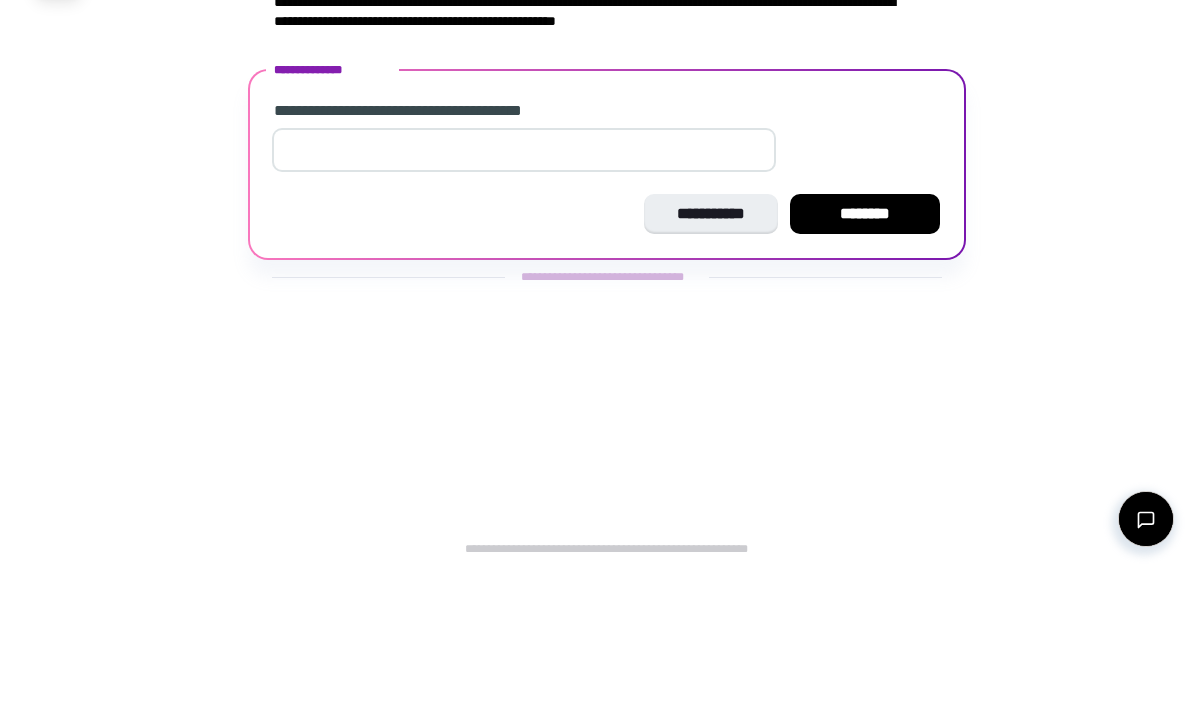 click on "********" at bounding box center [865, 374] 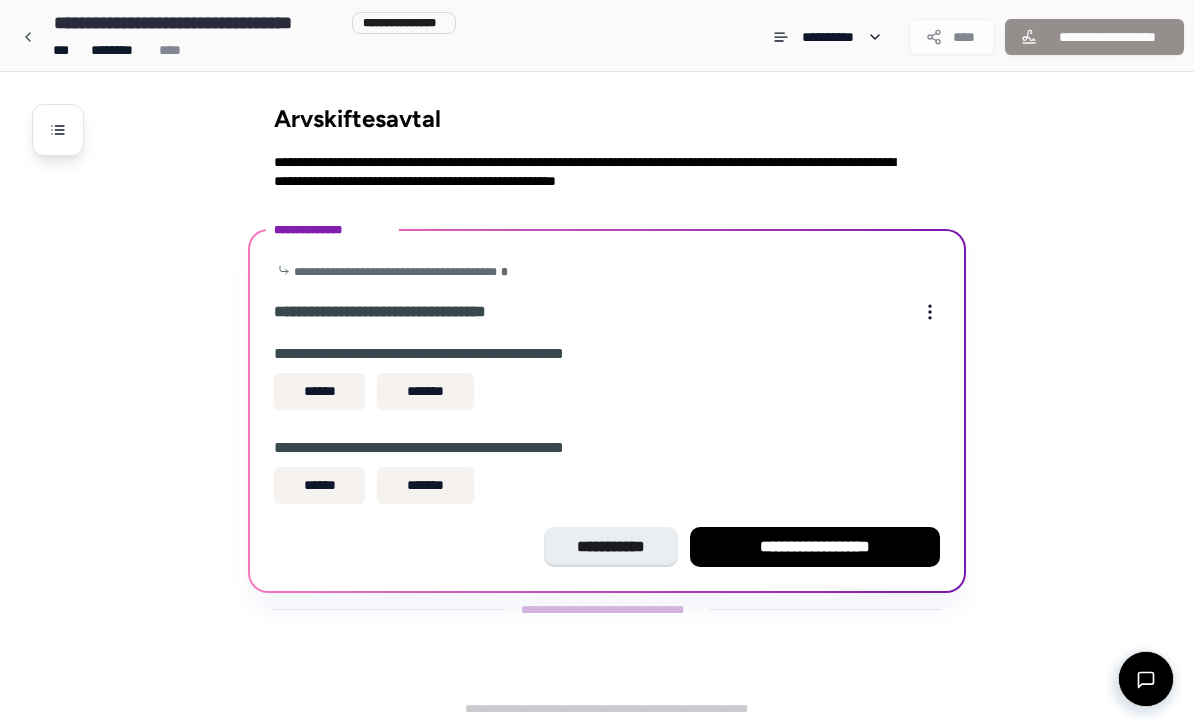 click on "******" at bounding box center [319, 391] 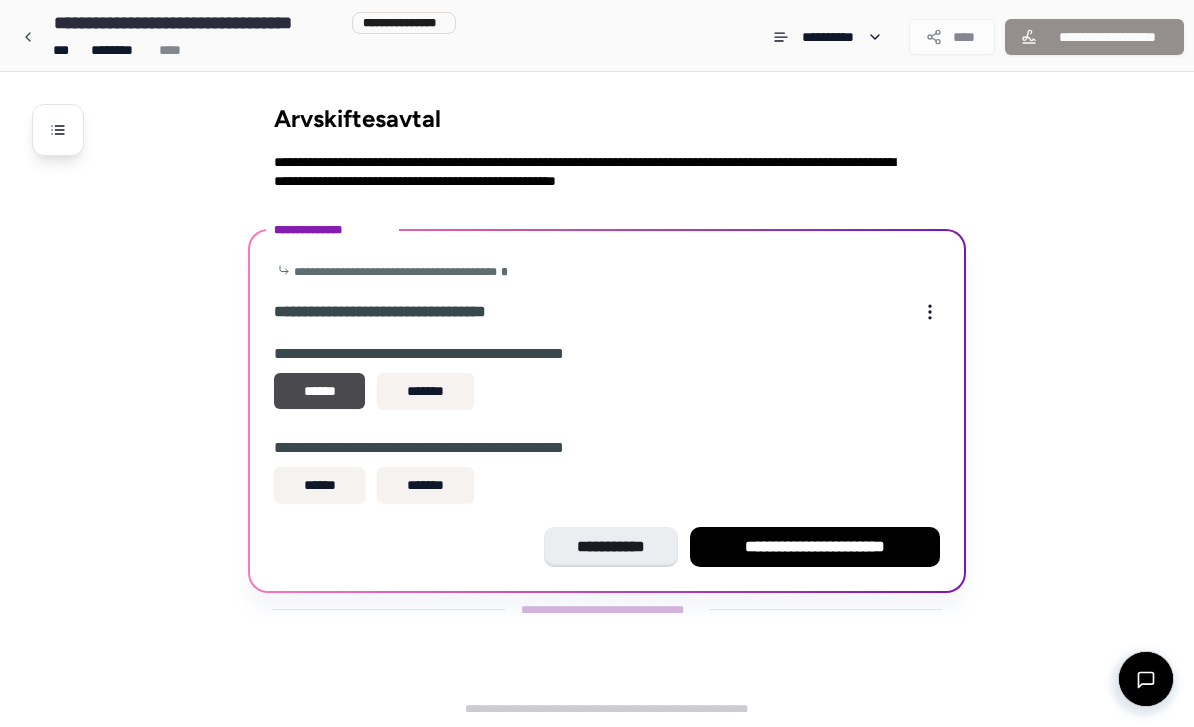 click on "******" at bounding box center (319, 485) 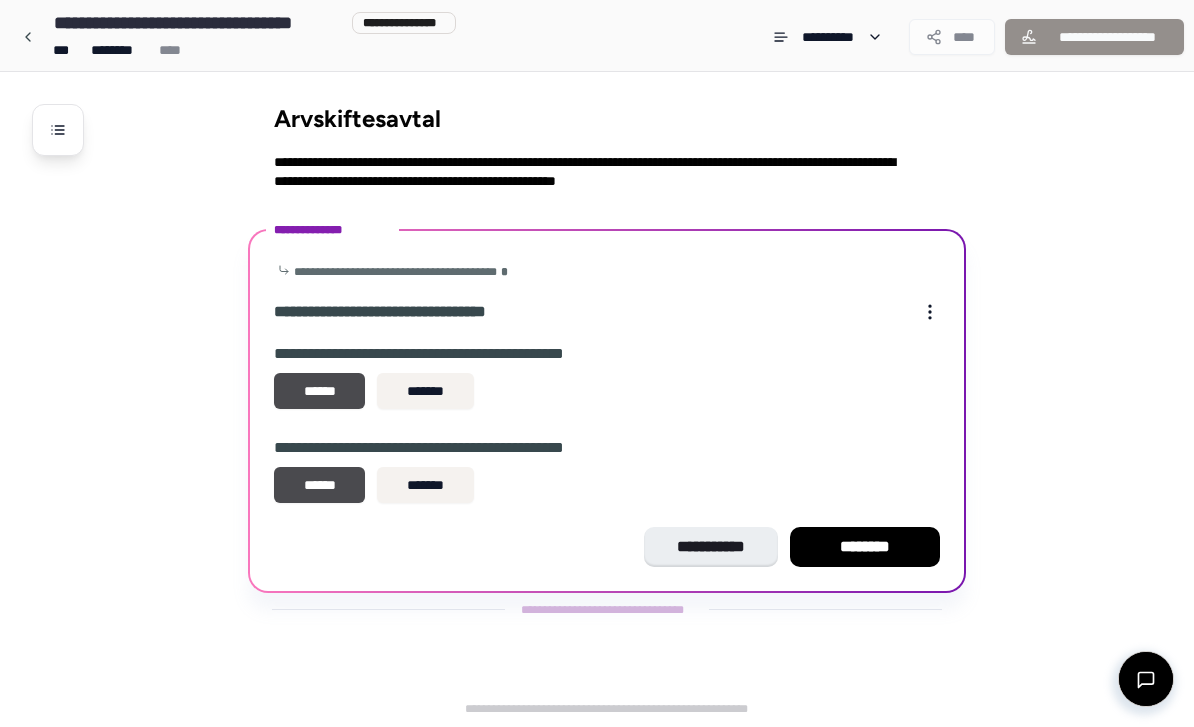 click on "********" at bounding box center (865, 547) 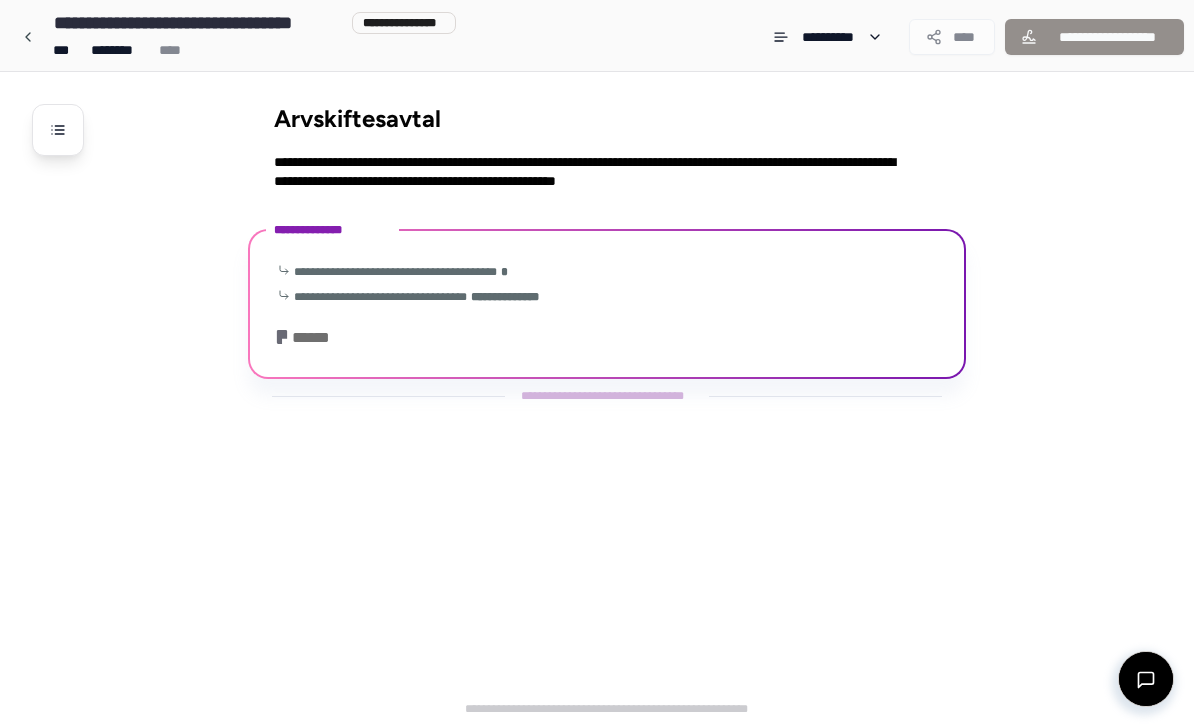 scroll, scrollTop: 197, scrollLeft: 0, axis: vertical 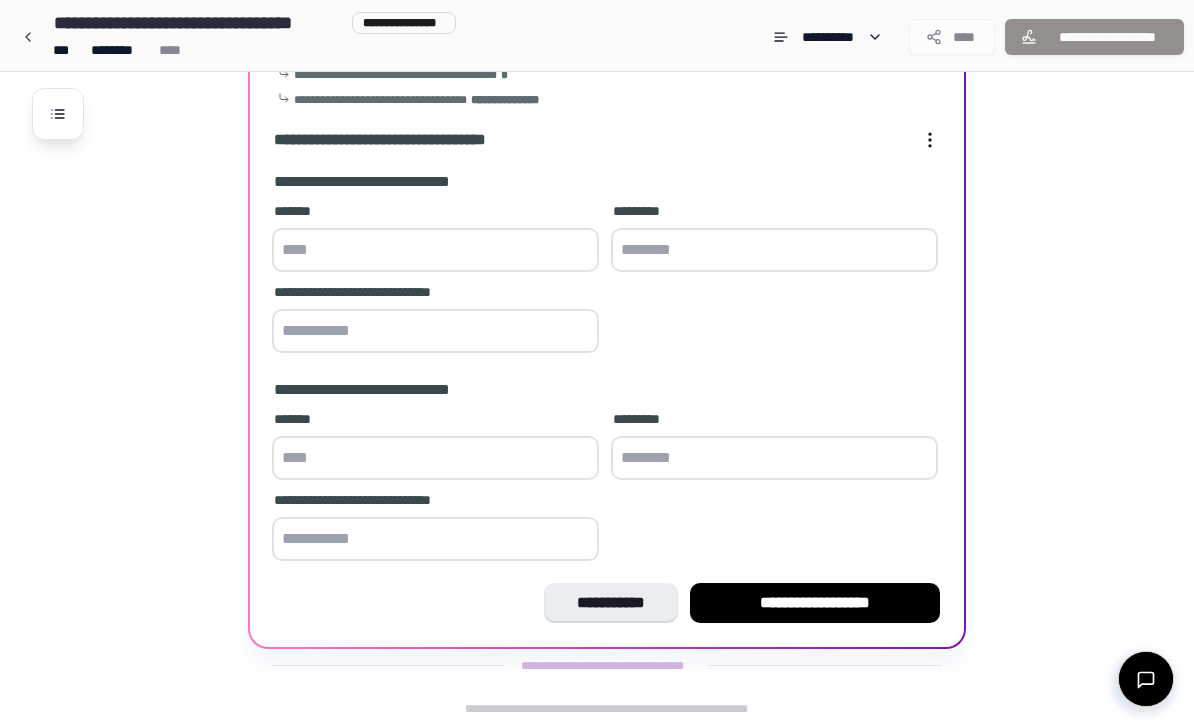 click at bounding box center (435, 250) 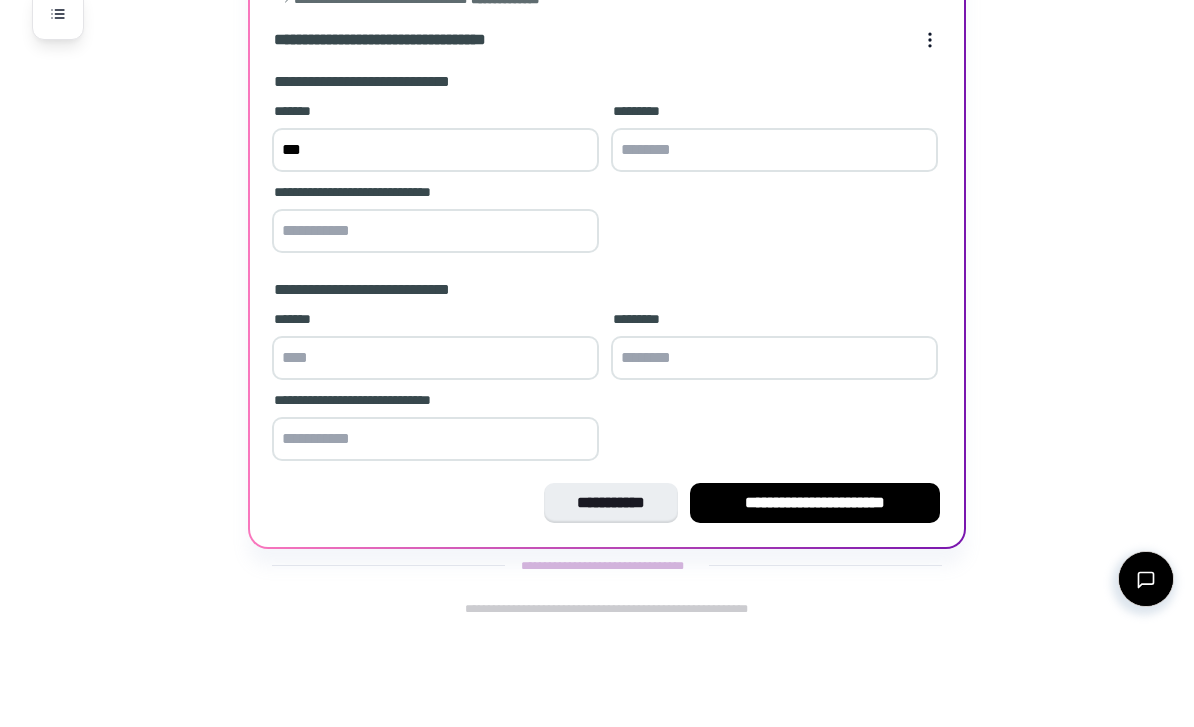 type on "***" 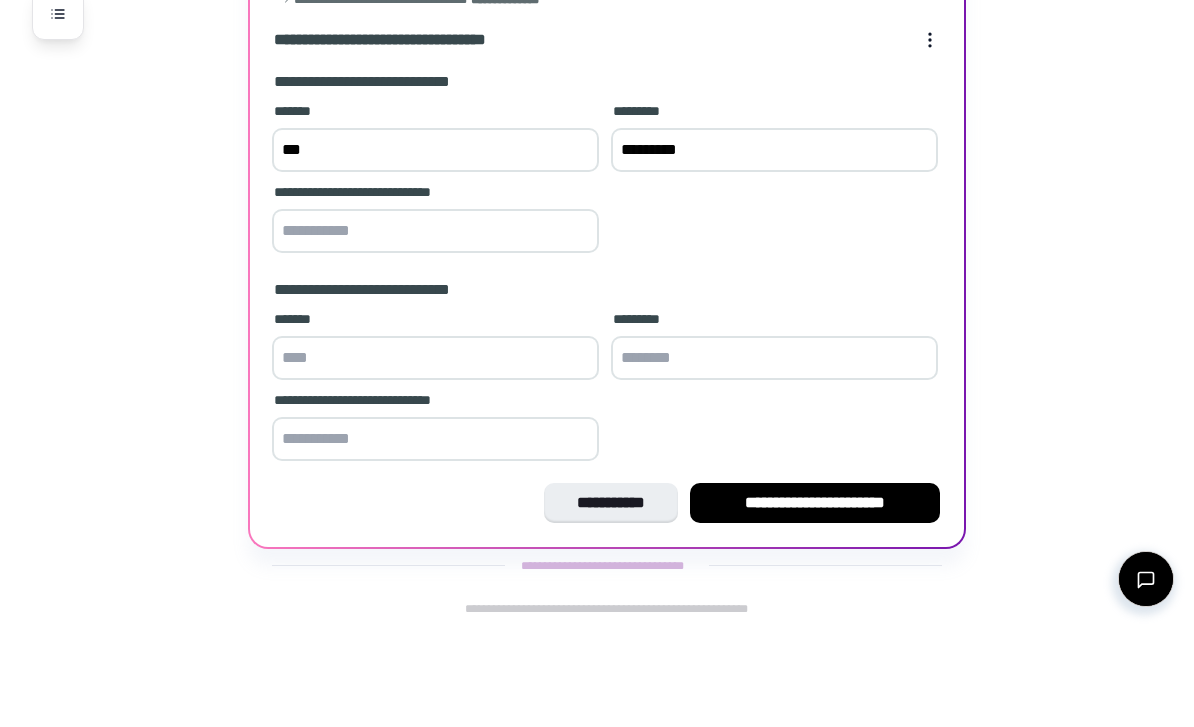 type on "*********" 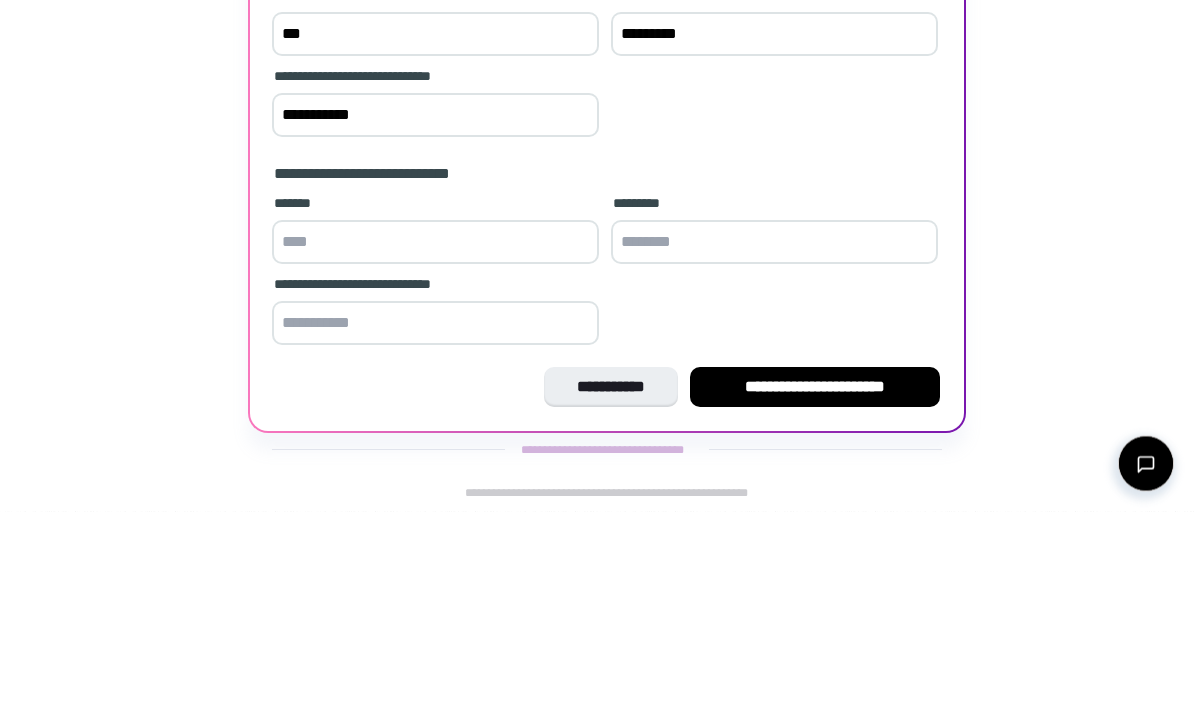 type on "**********" 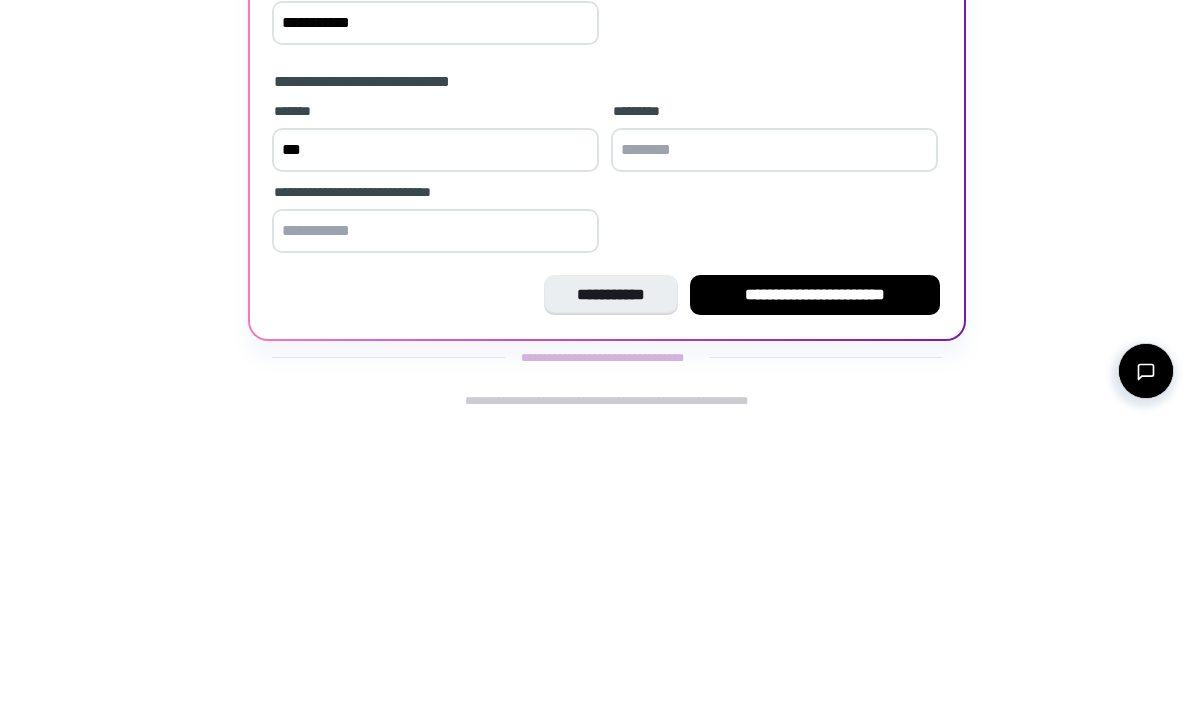 type on "***" 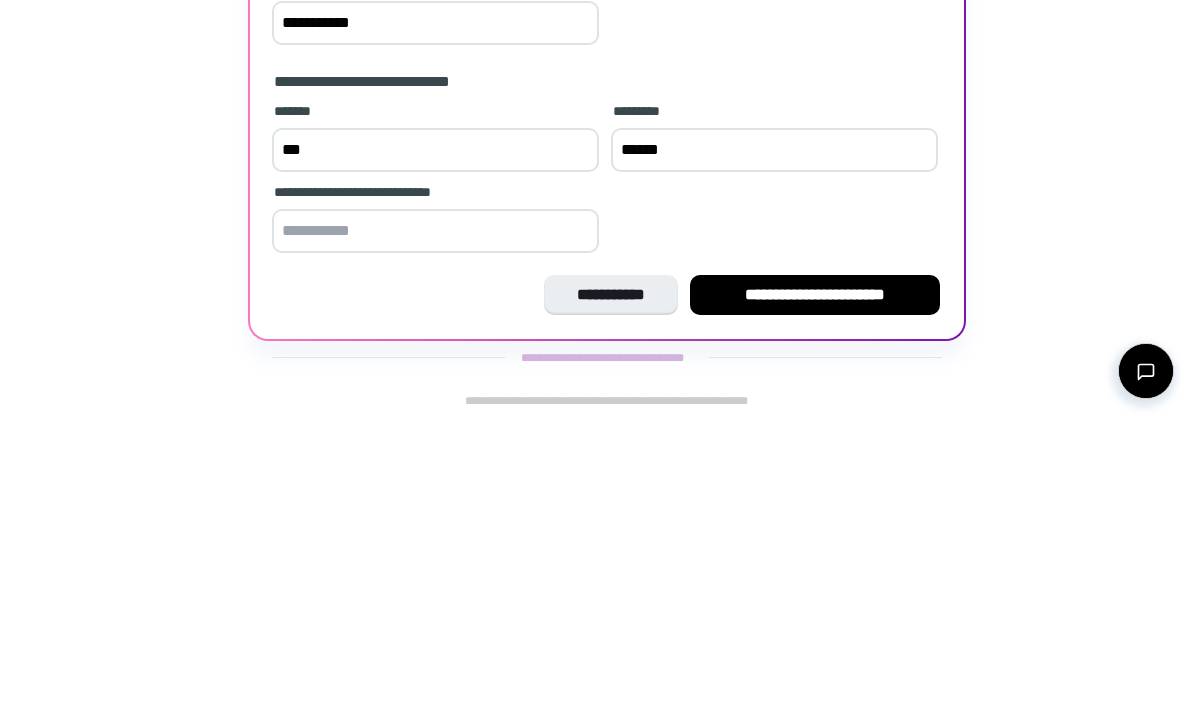 type on "******" 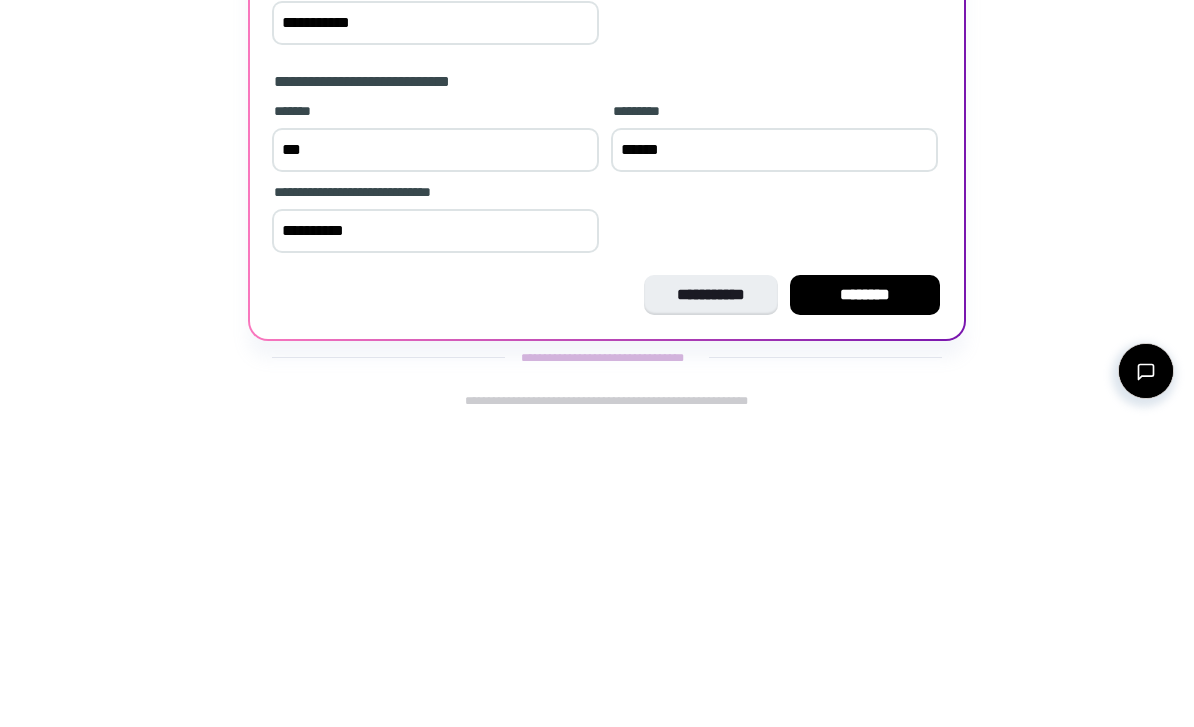 type on "**********" 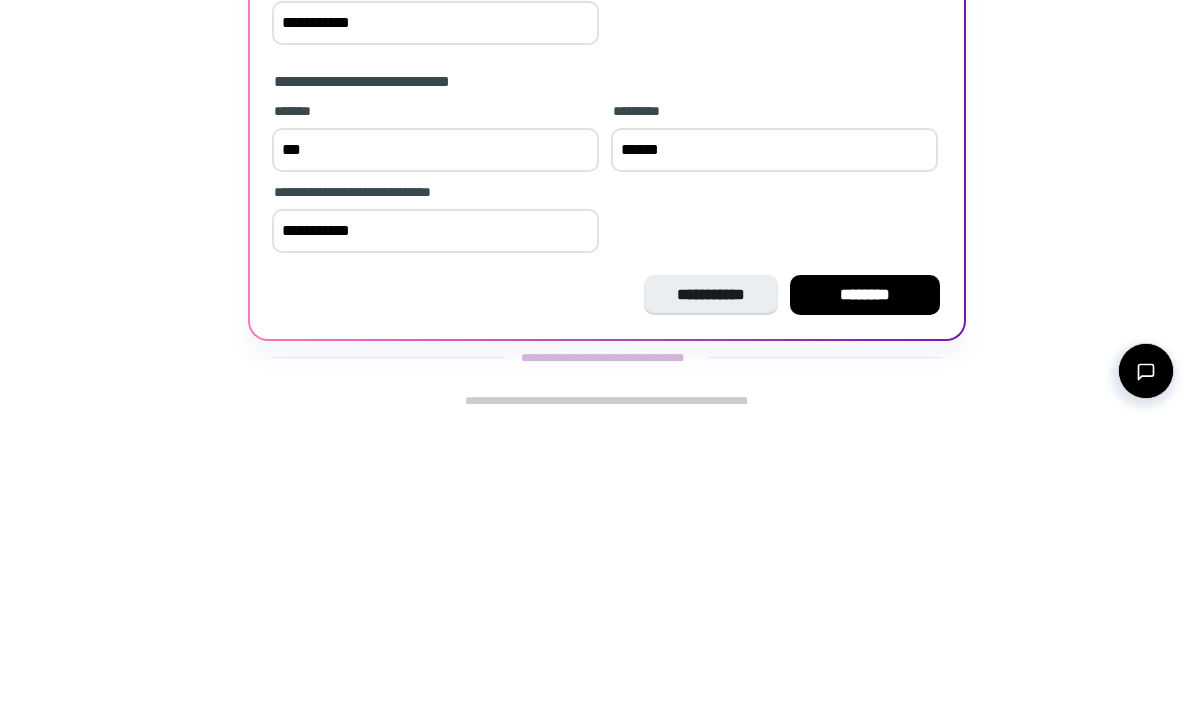 click on "********" at bounding box center (865, 603) 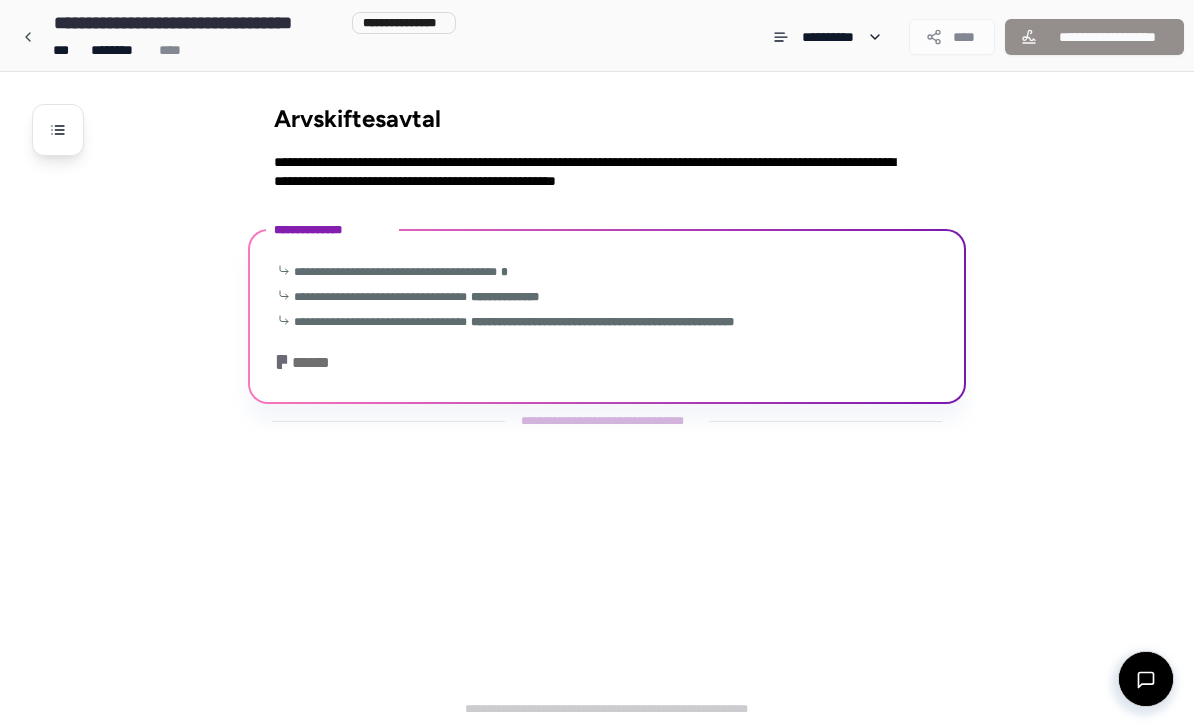 scroll, scrollTop: 222, scrollLeft: 0, axis: vertical 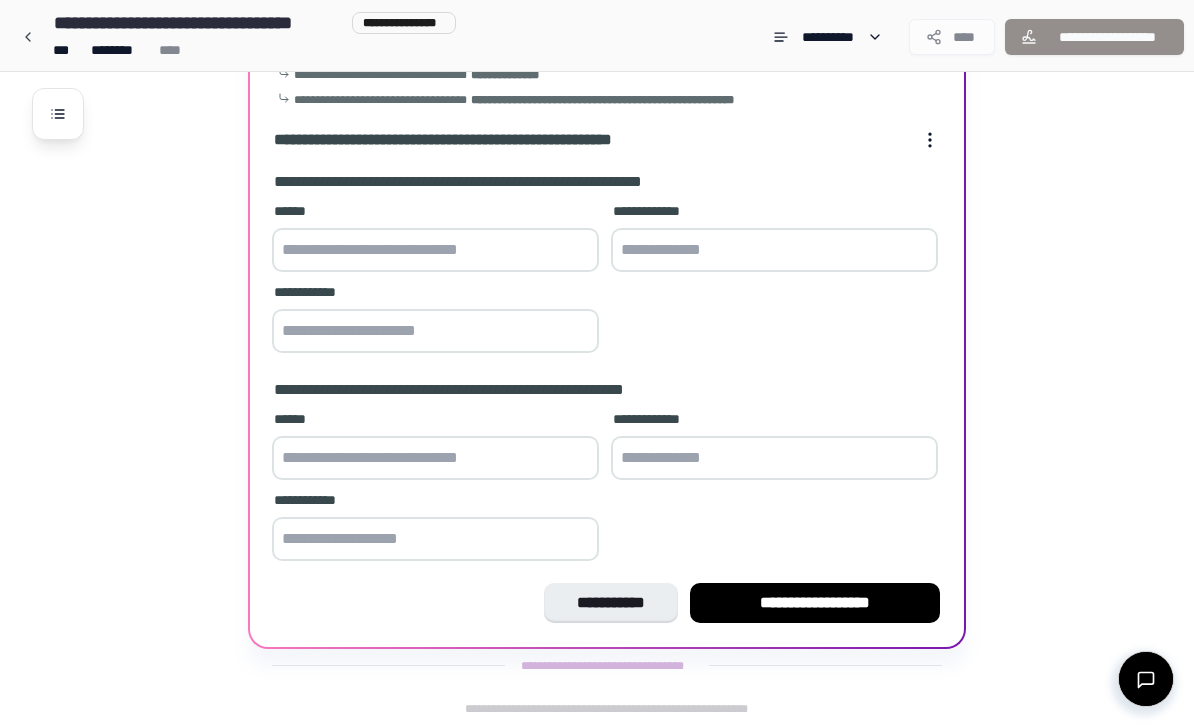 click at bounding box center [435, 250] 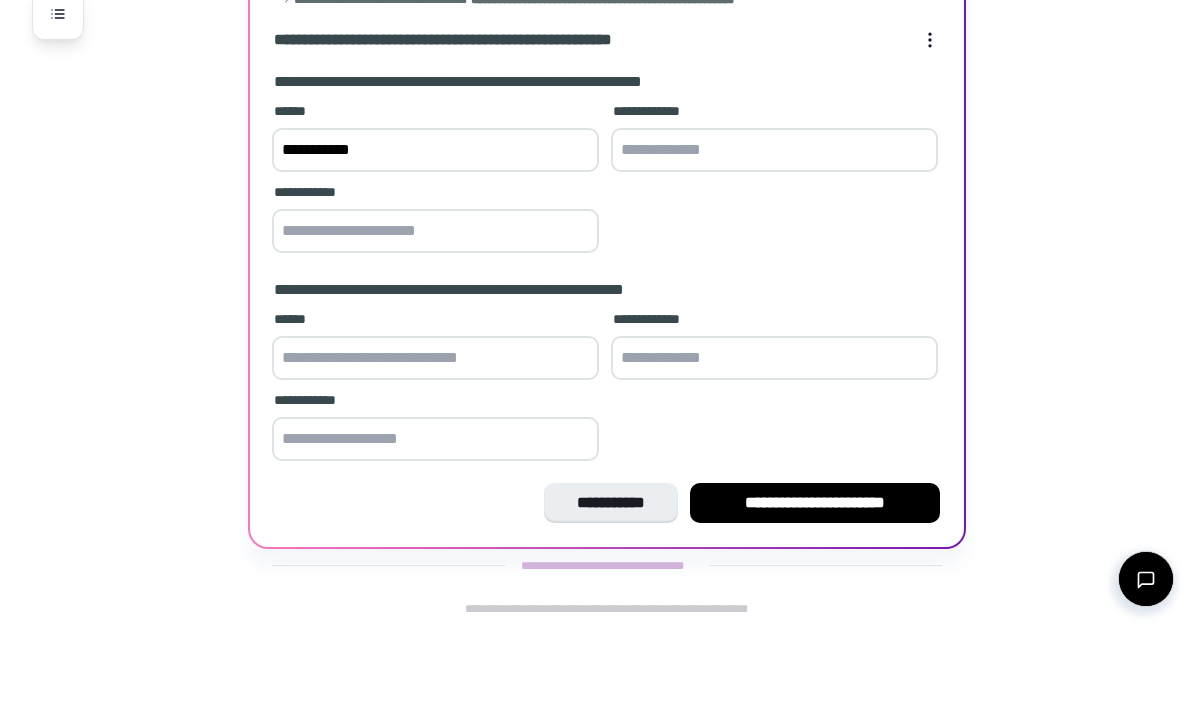 type on "**********" 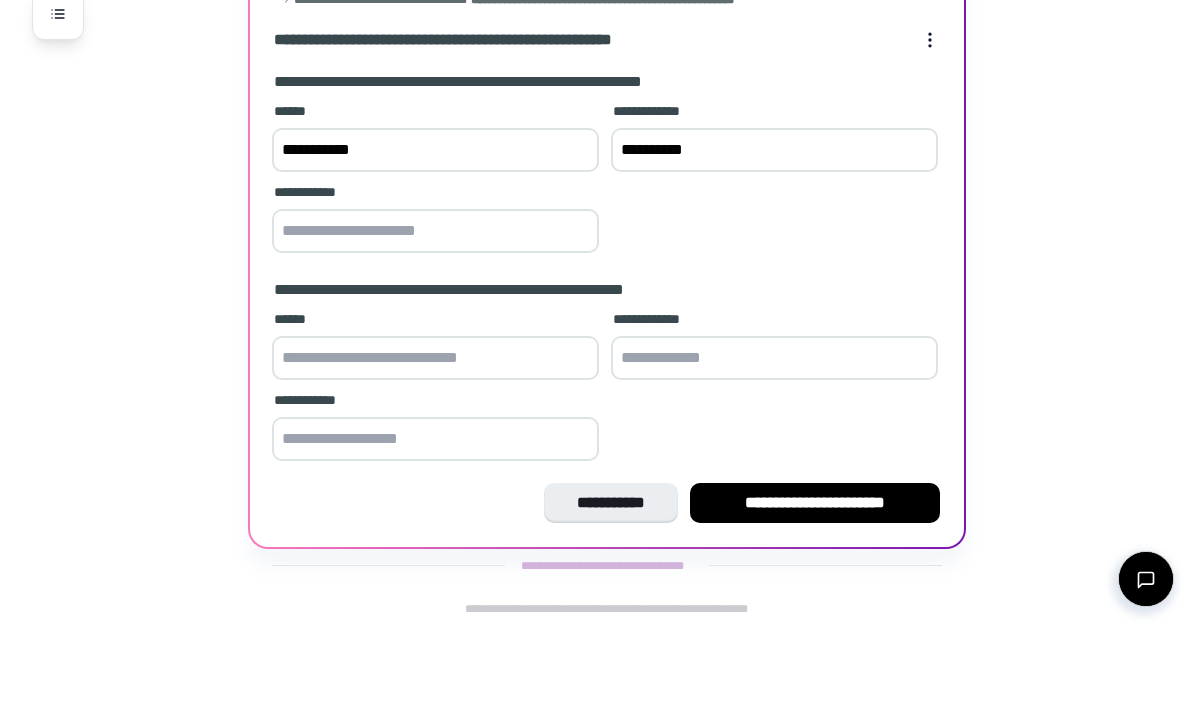 type on "**********" 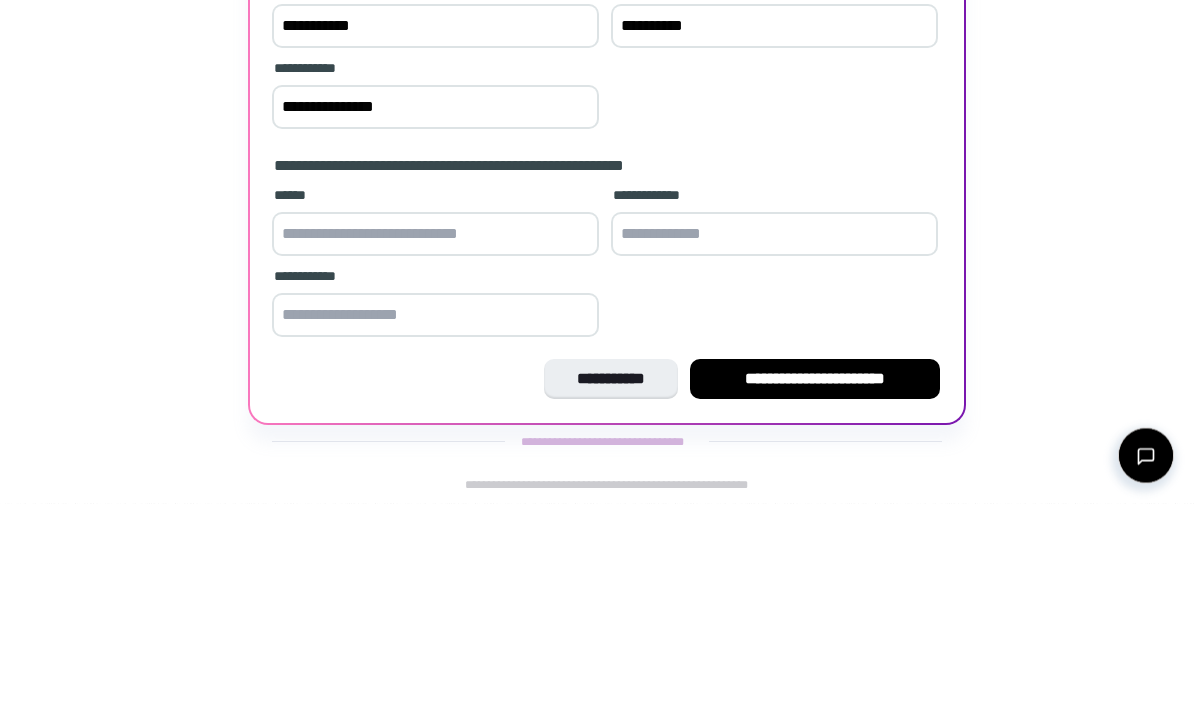 type on "**********" 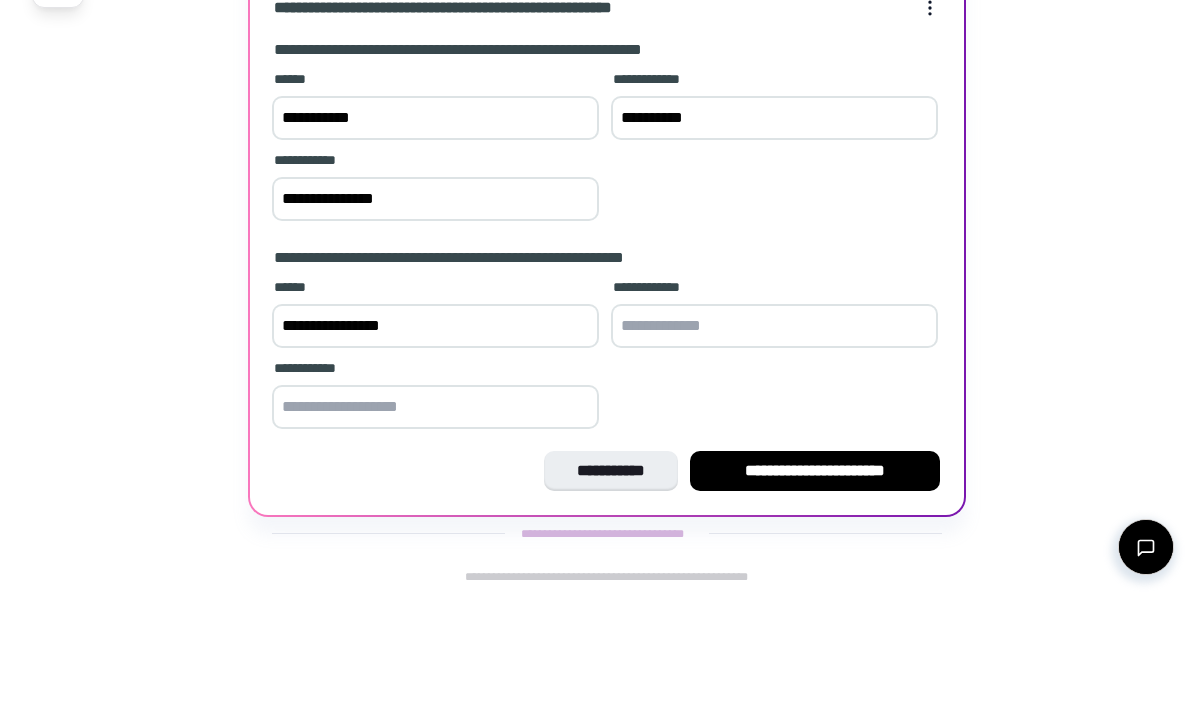 type on "**********" 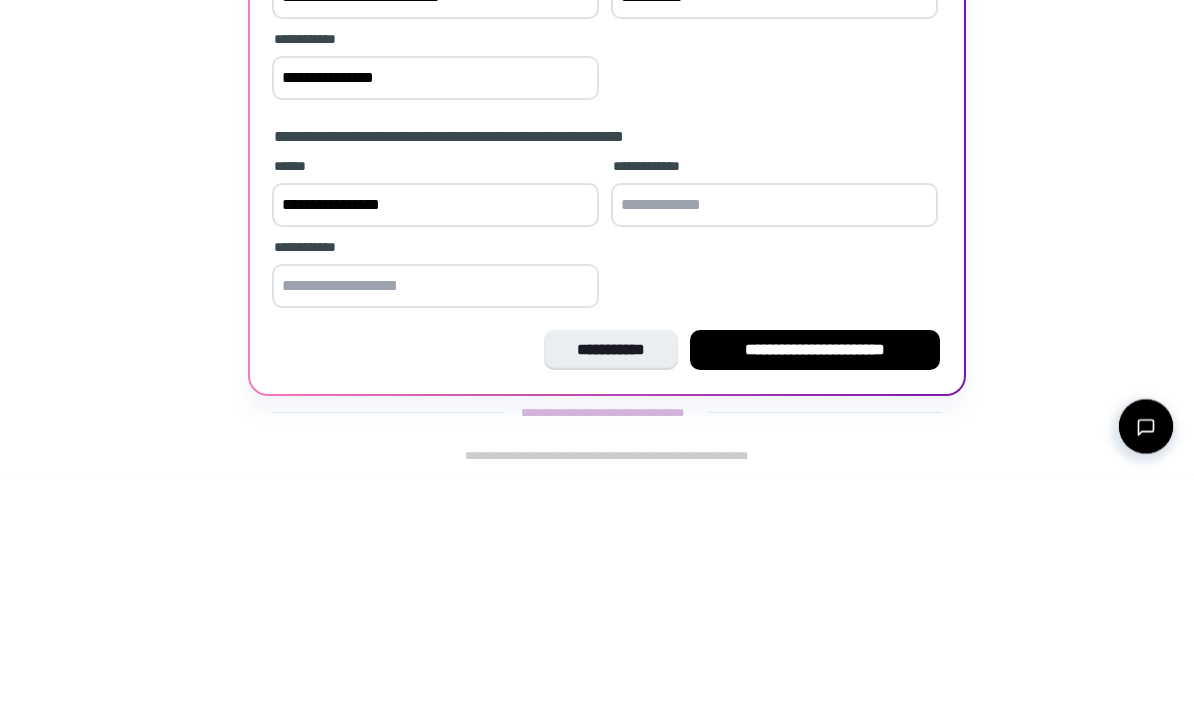 type on "**********" 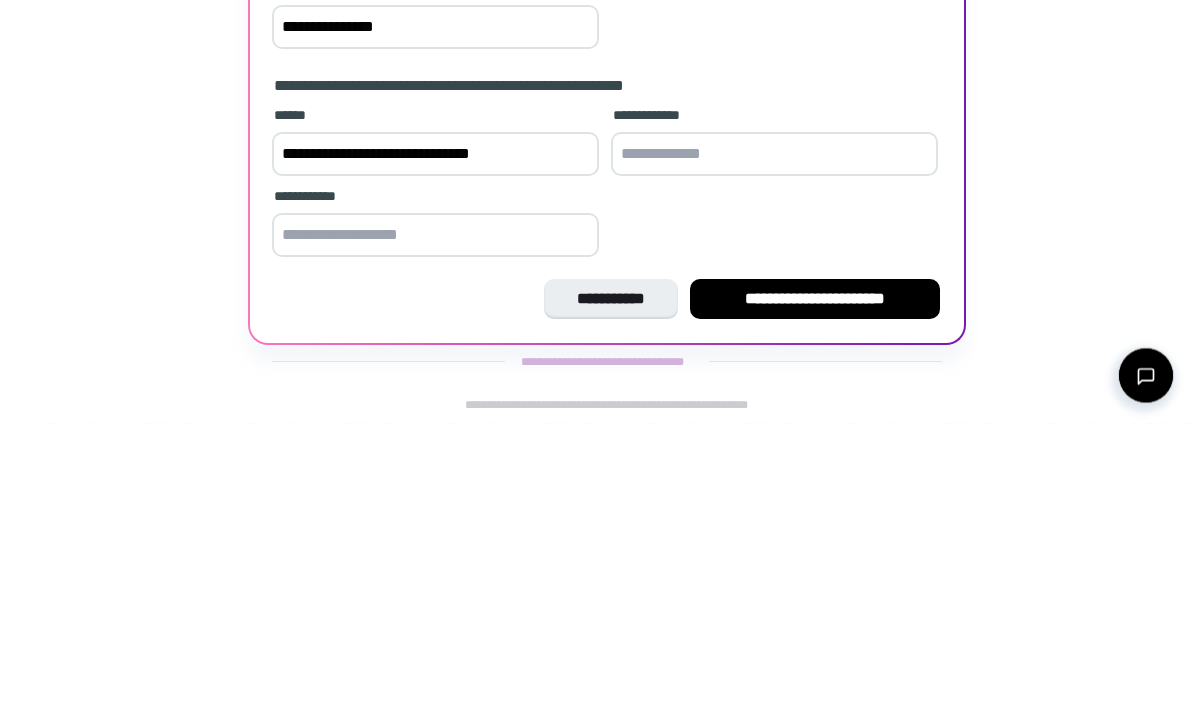 type on "**********" 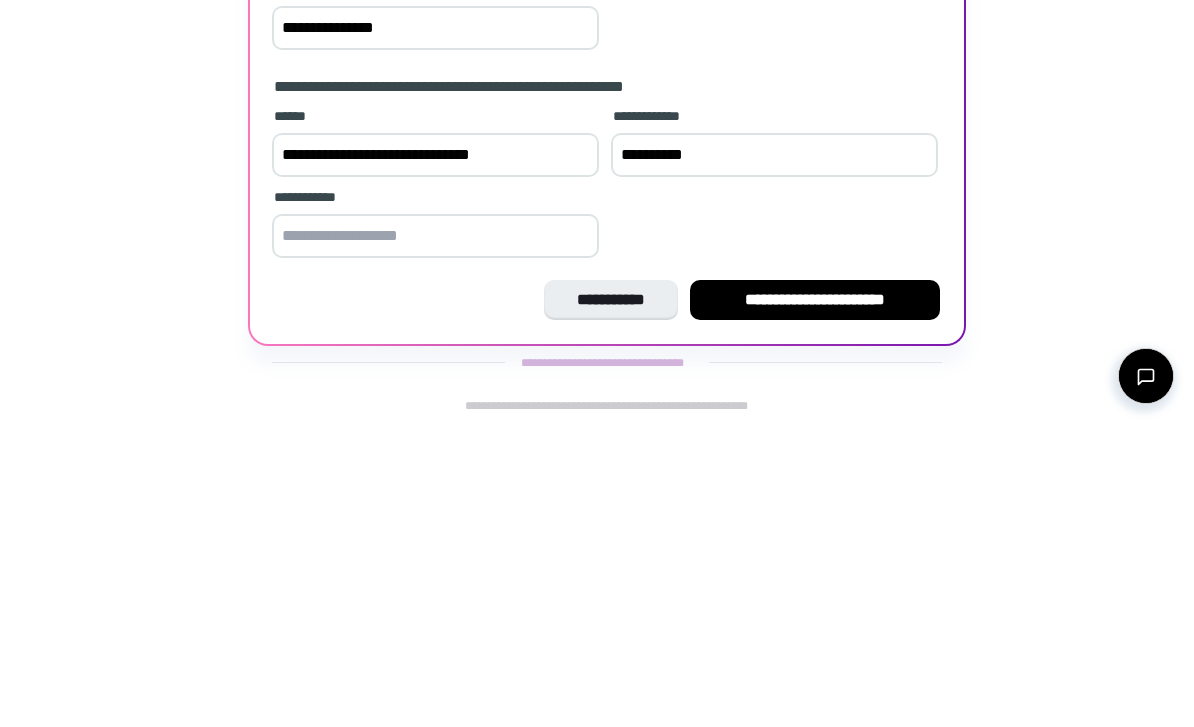 type on "**********" 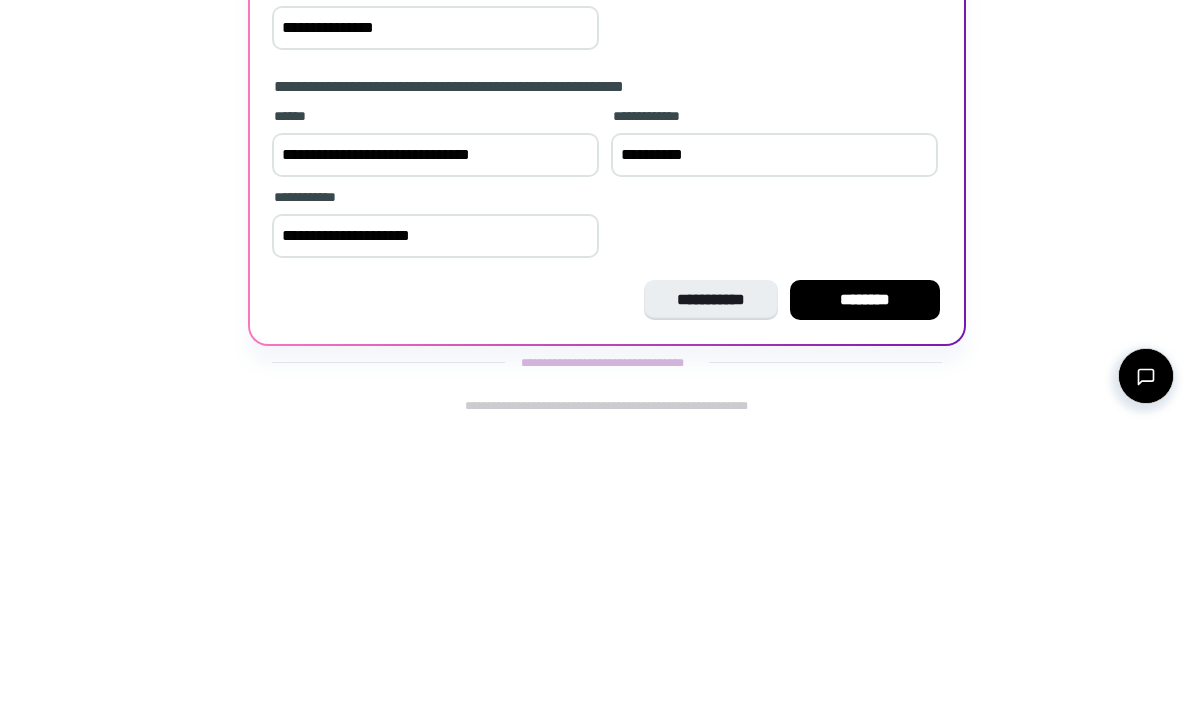 type on "**********" 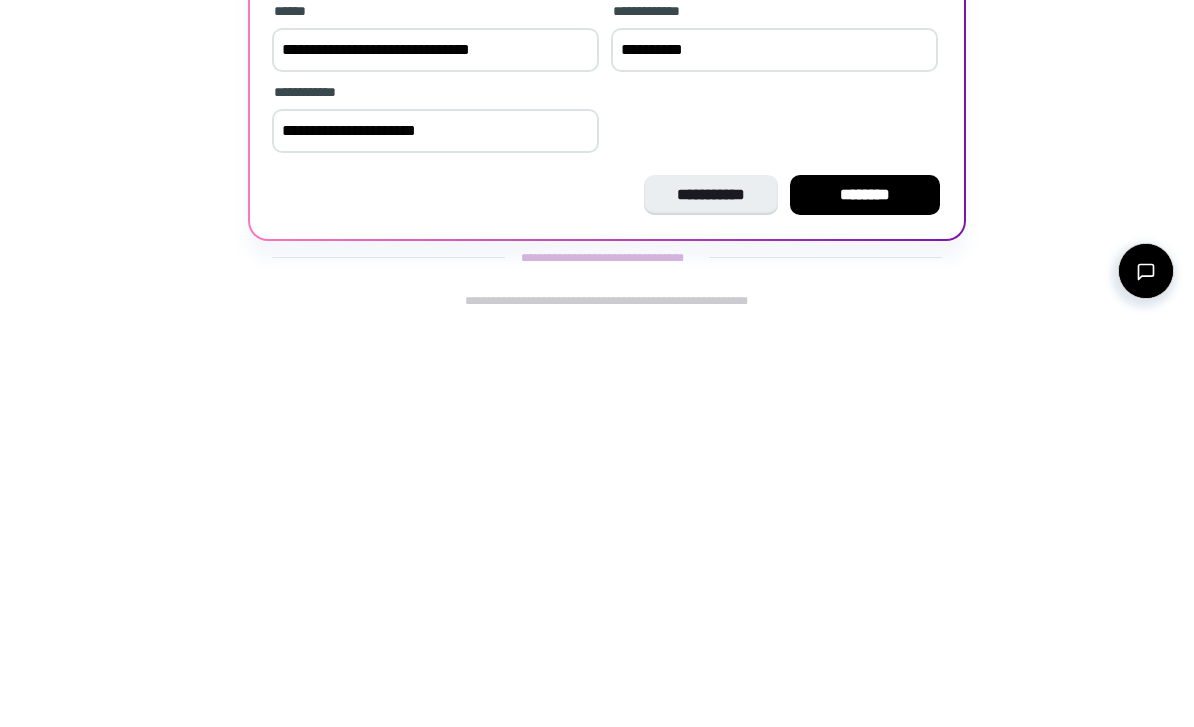 click on "********" at bounding box center [865, 603] 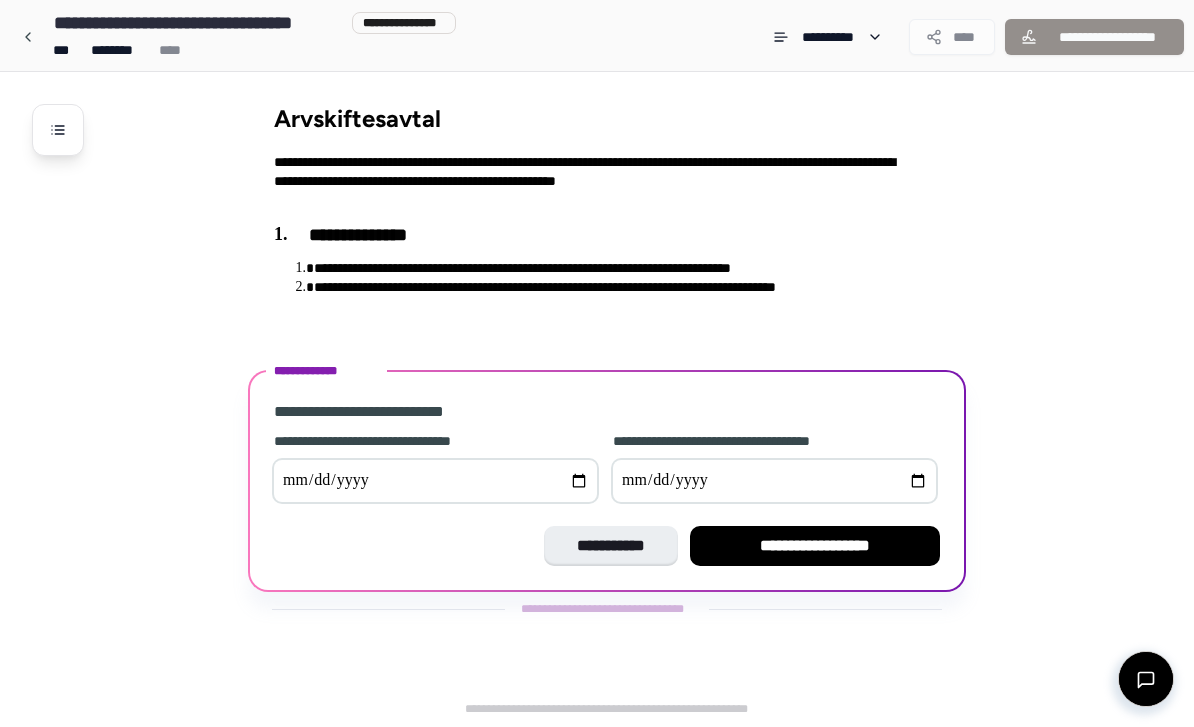 click at bounding box center [435, 481] 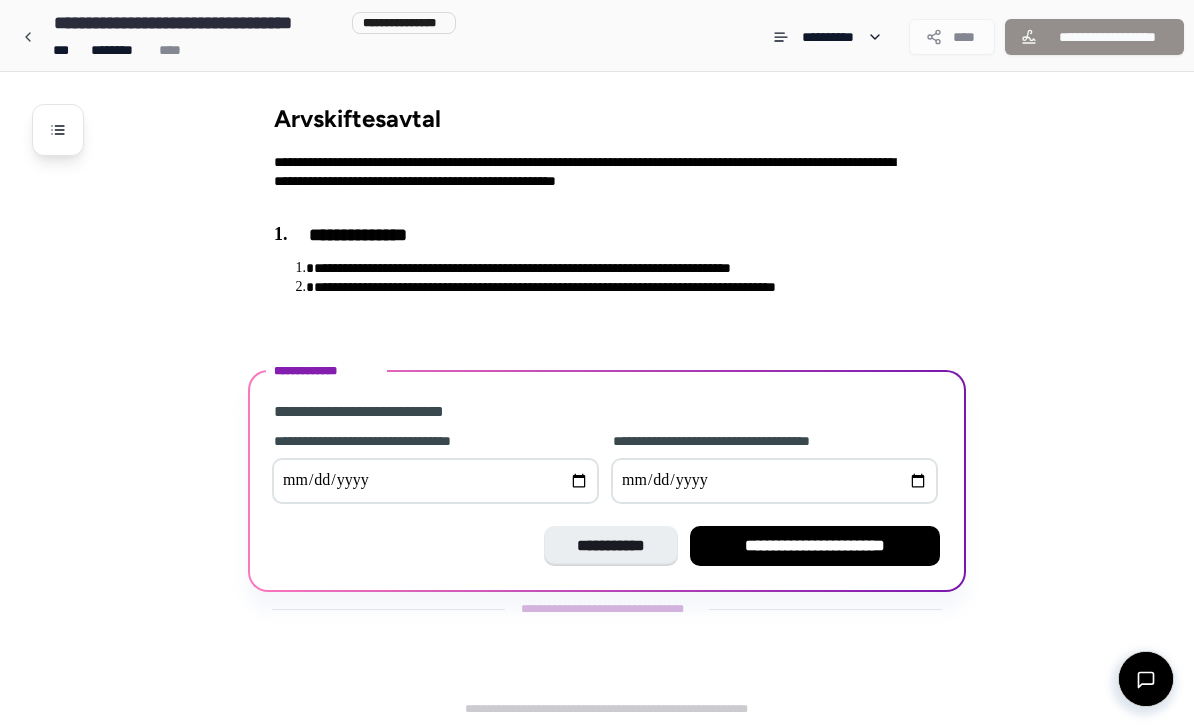 click on "**********" at bounding box center (815, 546) 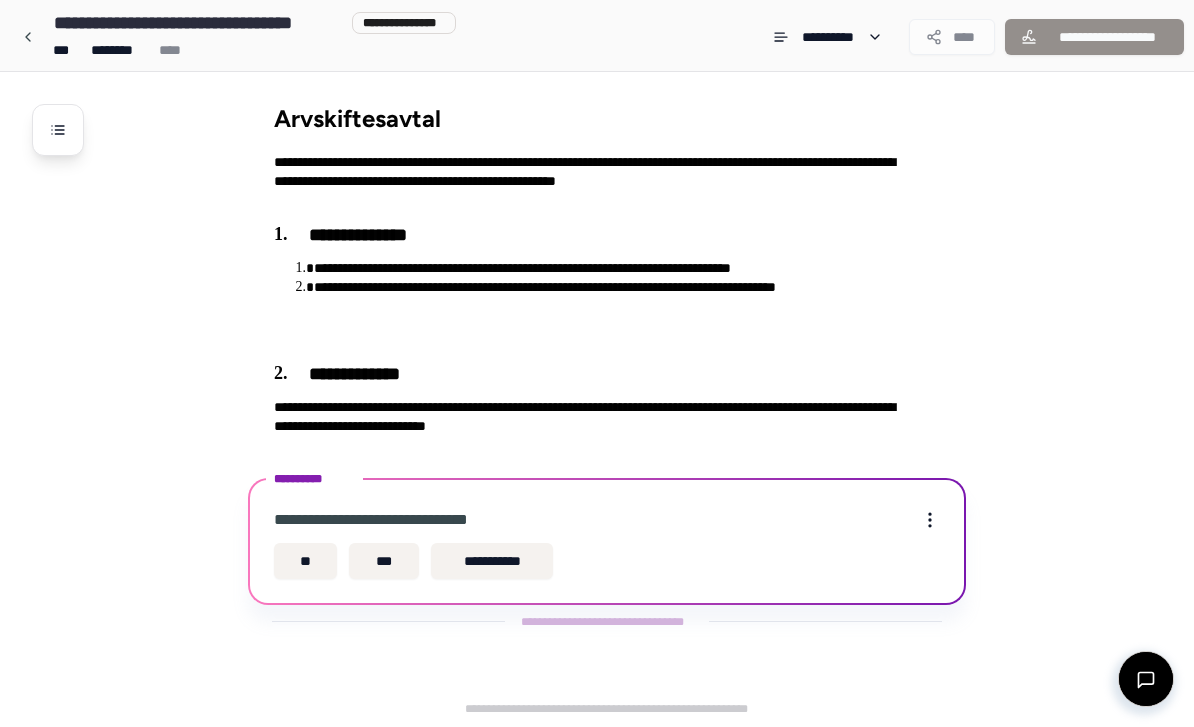 click on "***" at bounding box center (384, 561) 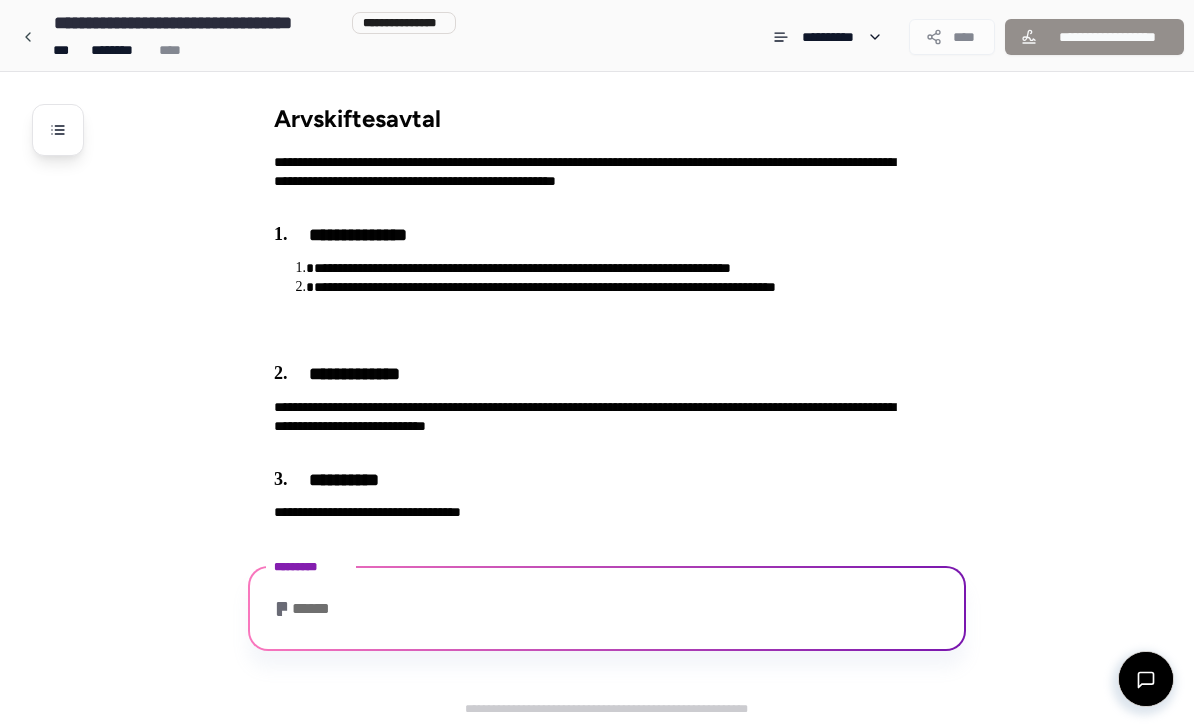 scroll, scrollTop: 92, scrollLeft: 0, axis: vertical 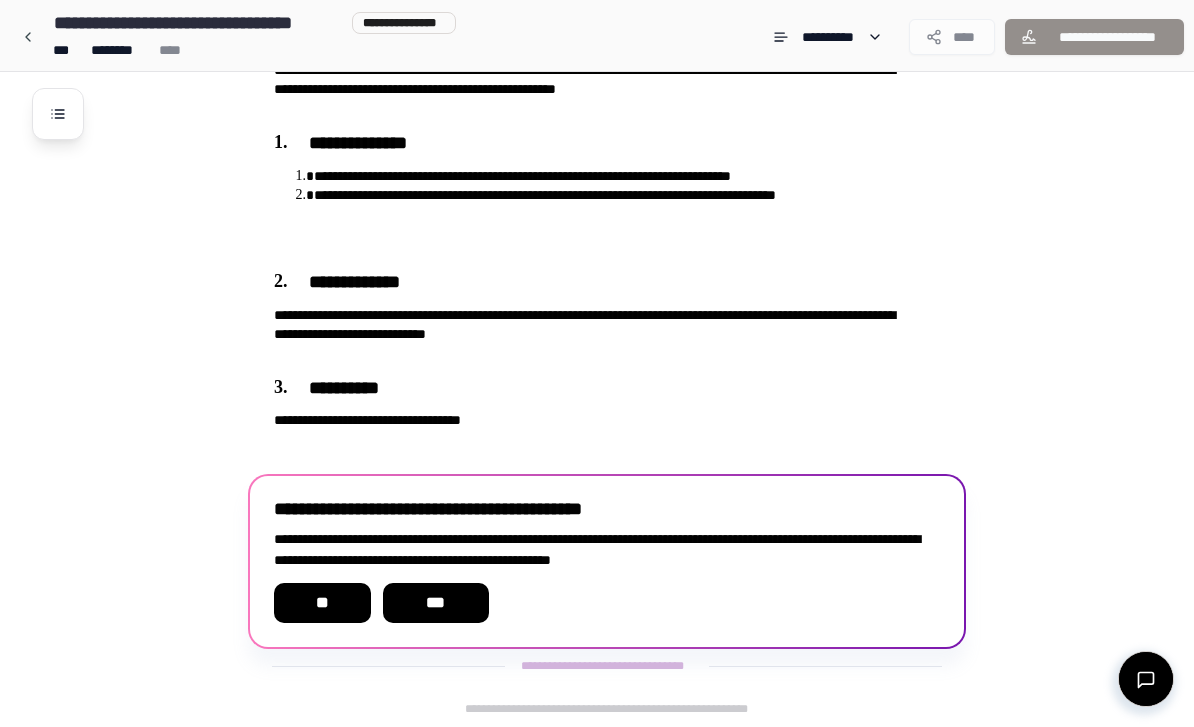 click on "***" at bounding box center [436, 603] 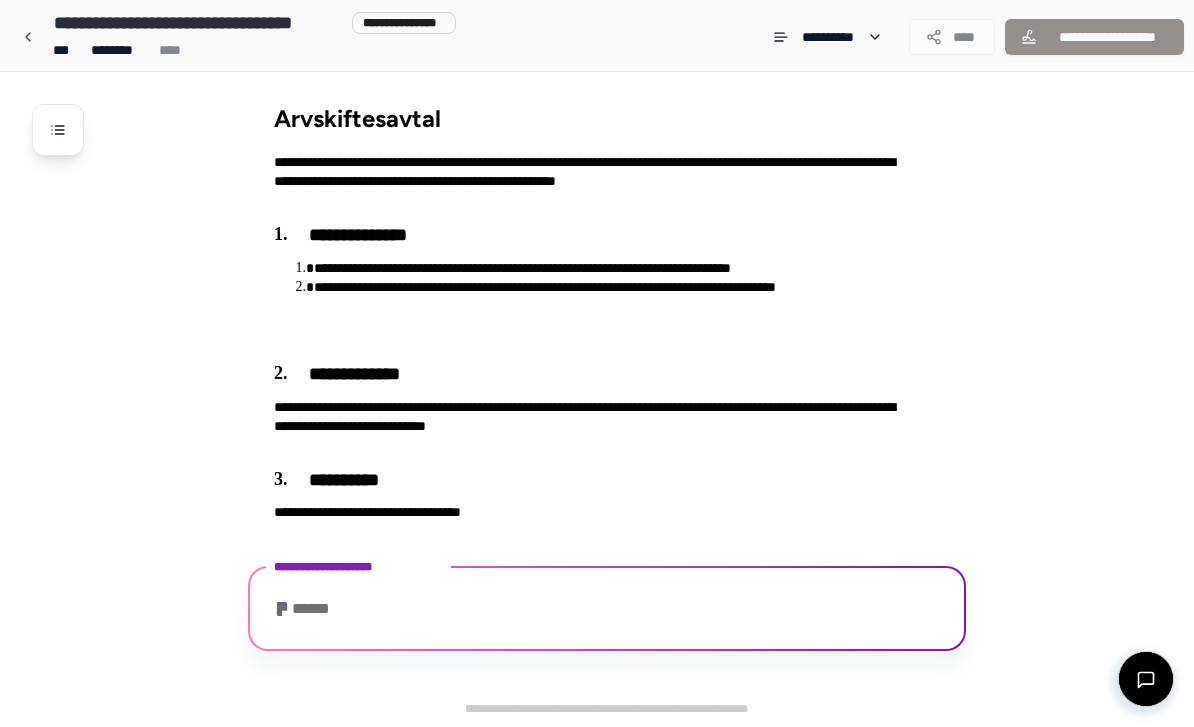 scroll, scrollTop: 84, scrollLeft: 0, axis: vertical 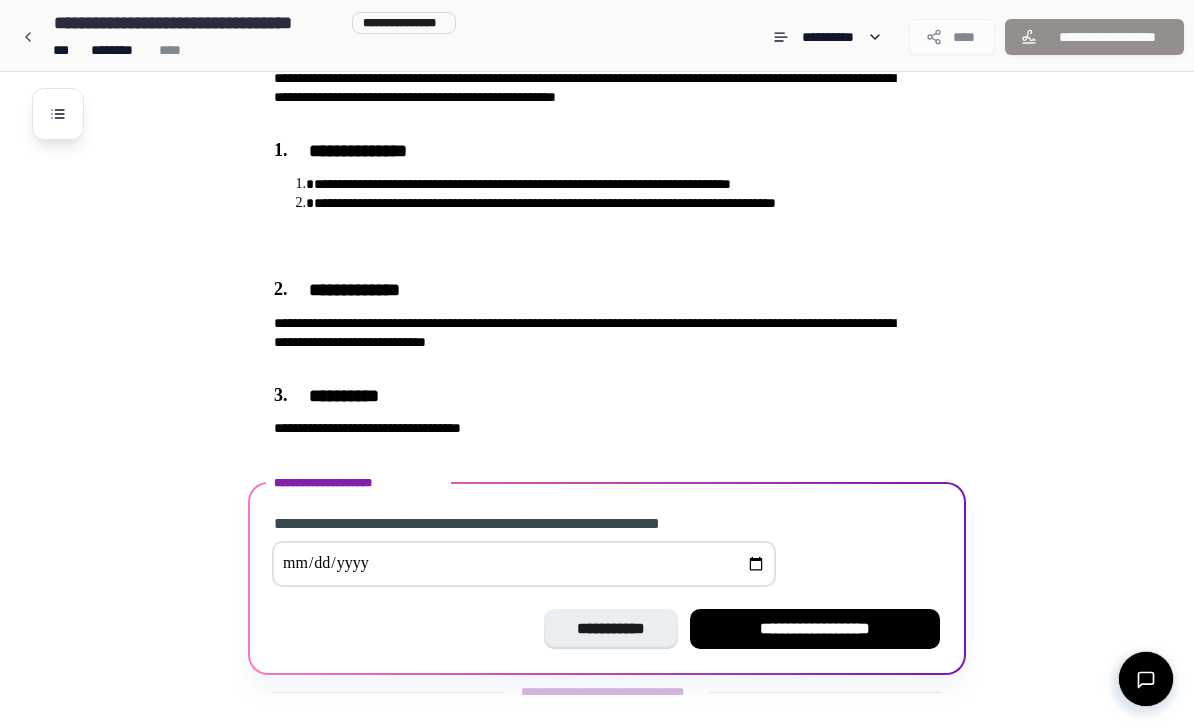click at bounding box center [524, 564] 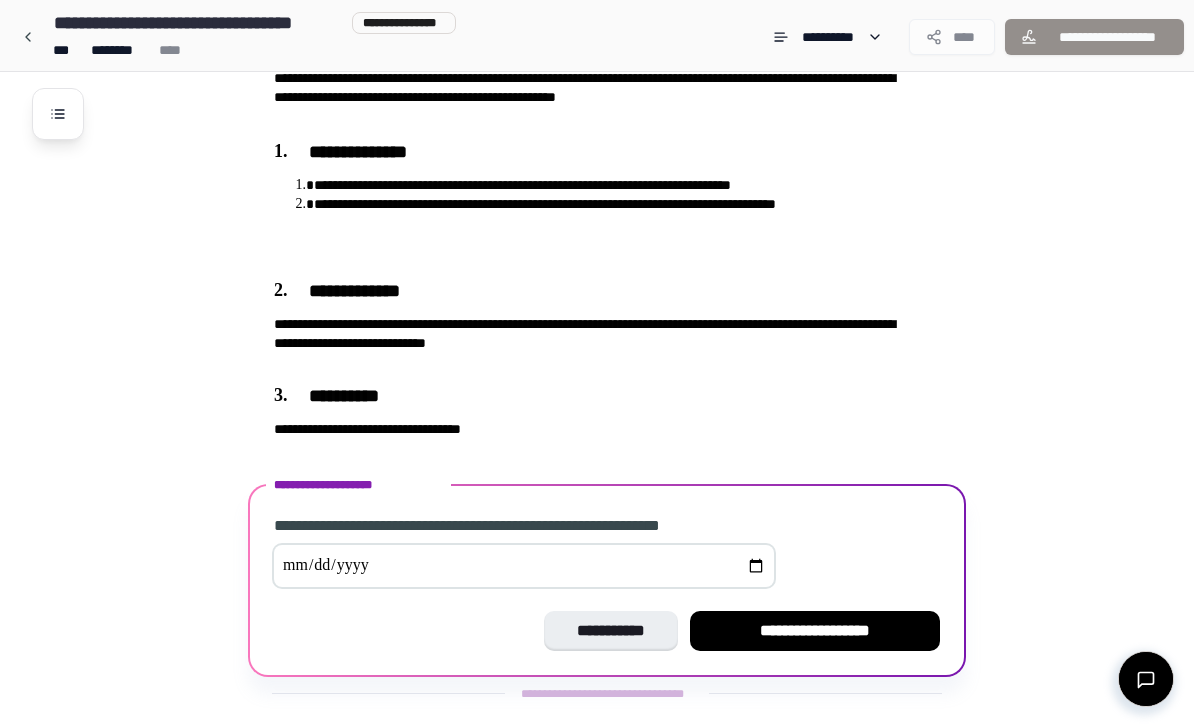 type on "**********" 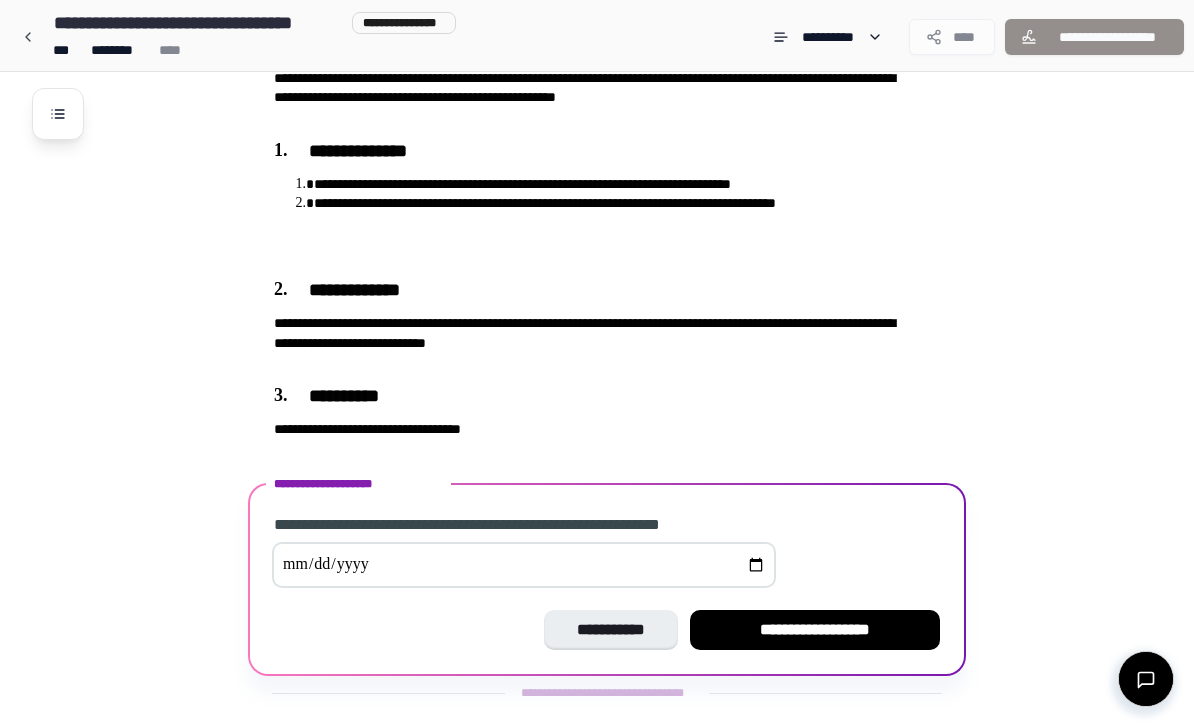 scroll, scrollTop: 108, scrollLeft: 0, axis: vertical 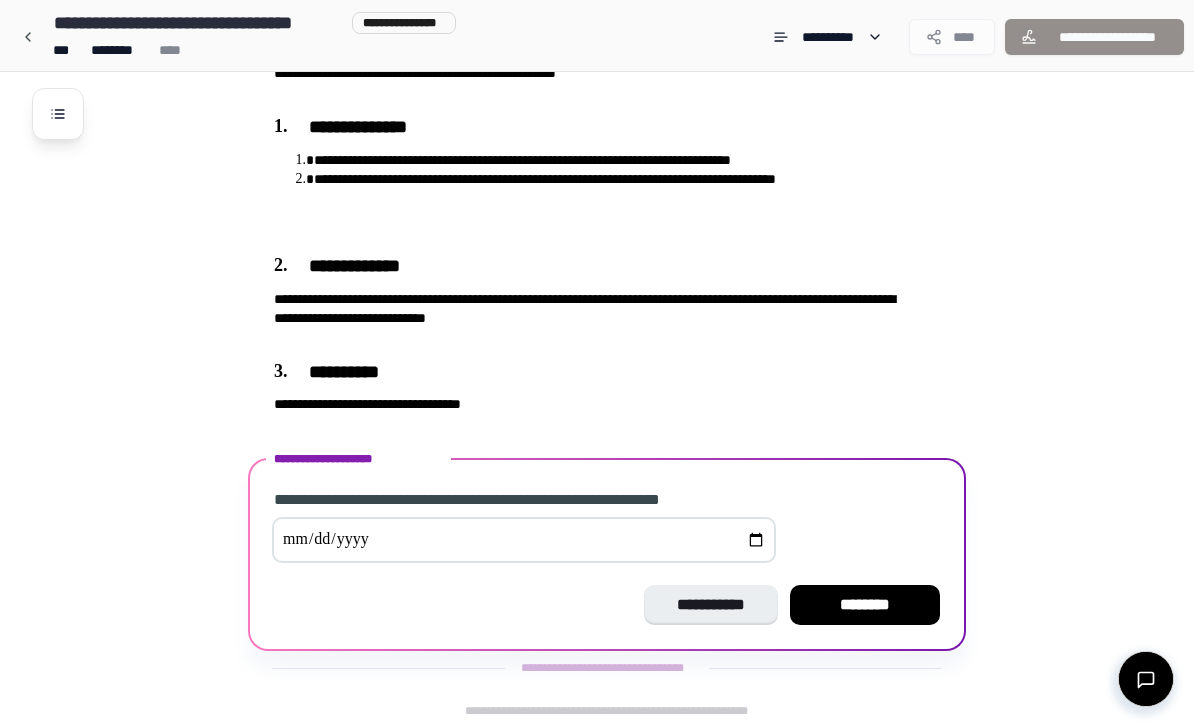 click on "********" at bounding box center [865, 605] 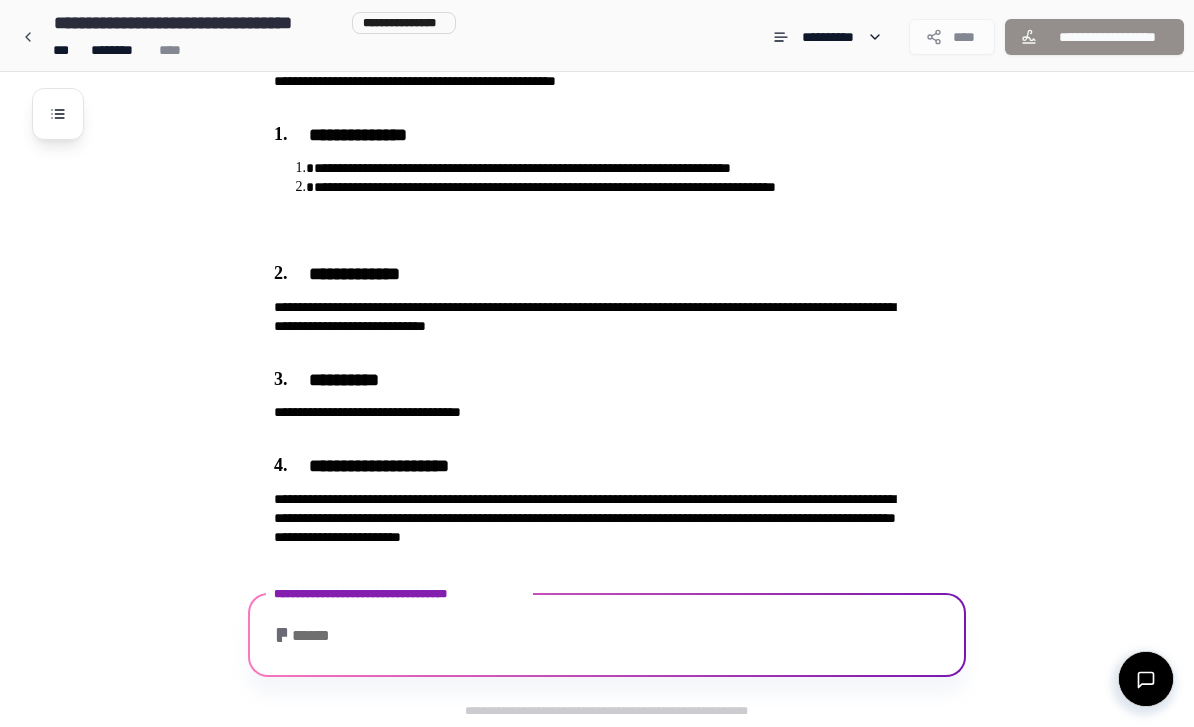 scroll, scrollTop: 219, scrollLeft: 0, axis: vertical 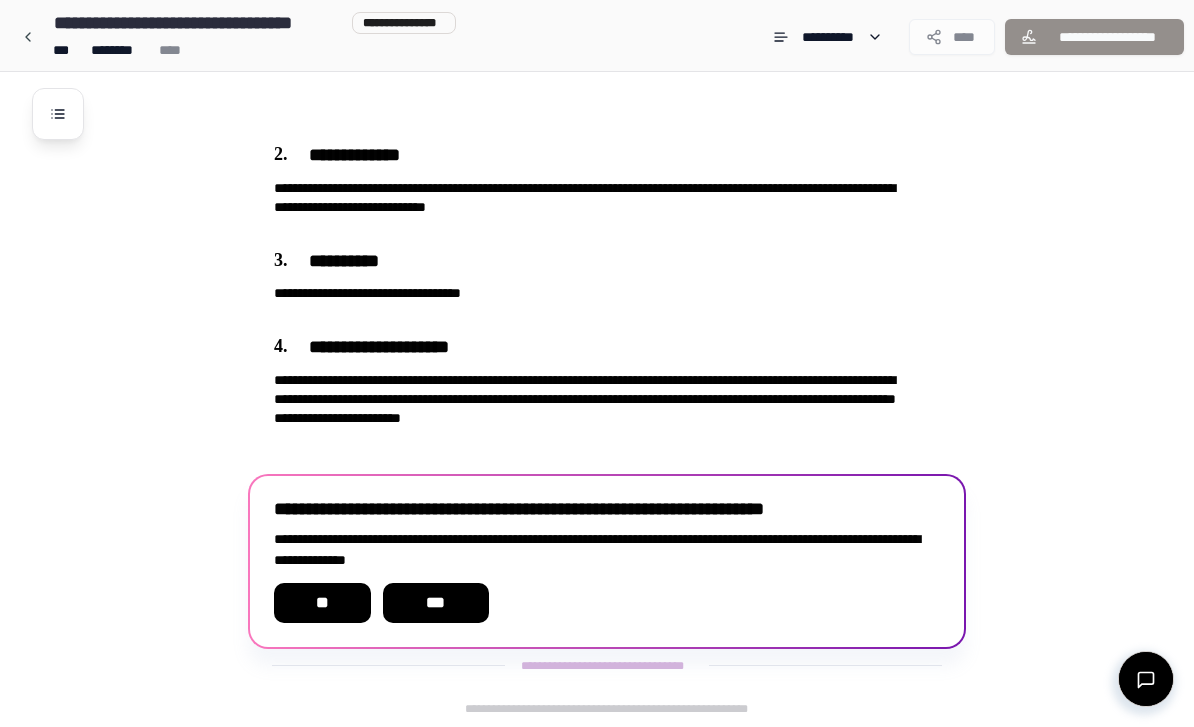 click on "***" at bounding box center [436, 603] 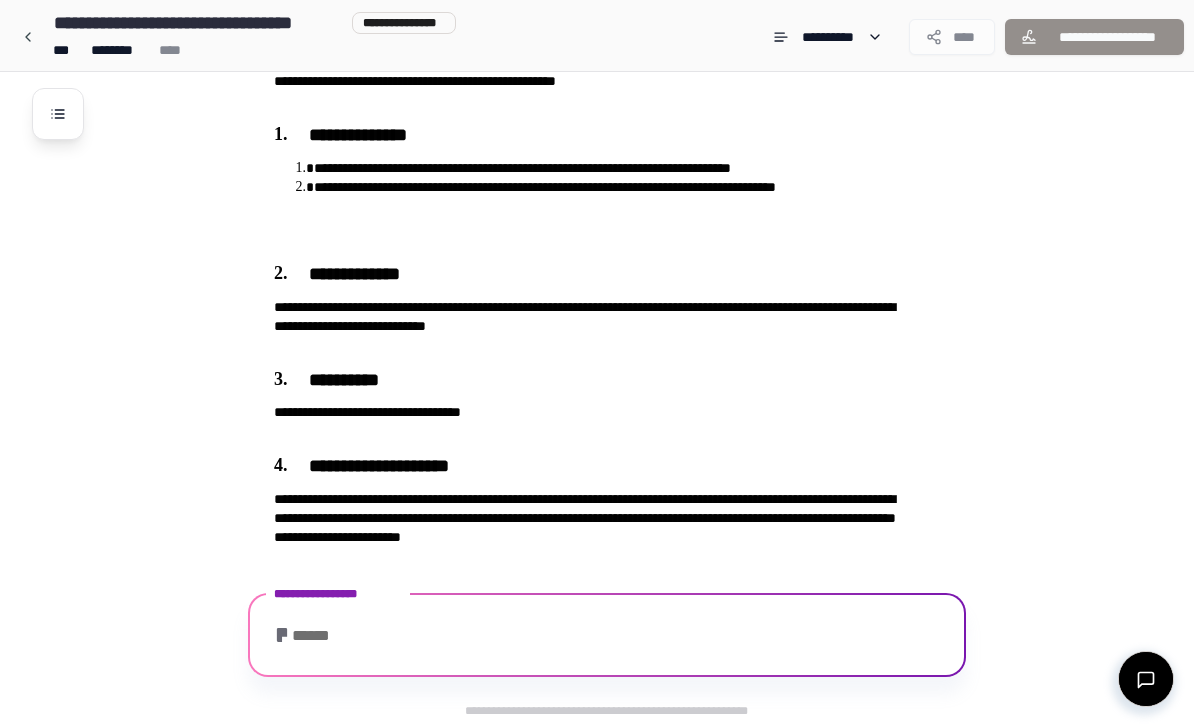 scroll, scrollTop: 375, scrollLeft: 0, axis: vertical 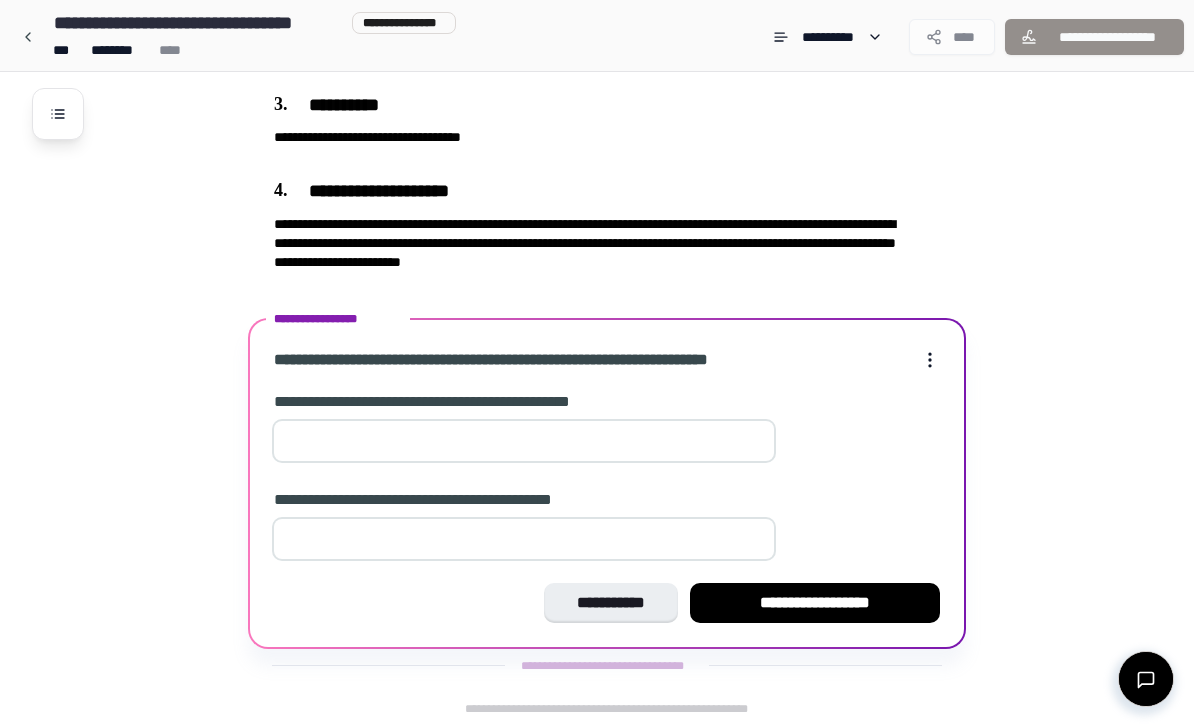 click at bounding box center [524, 441] 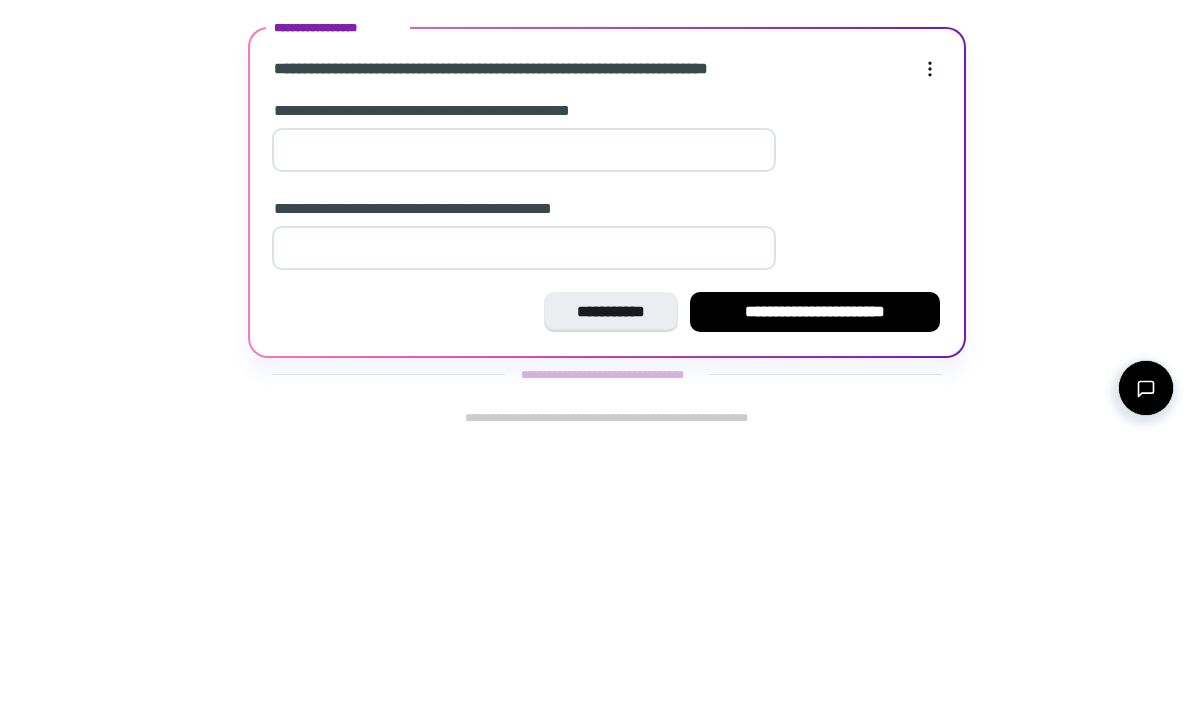 type on "**" 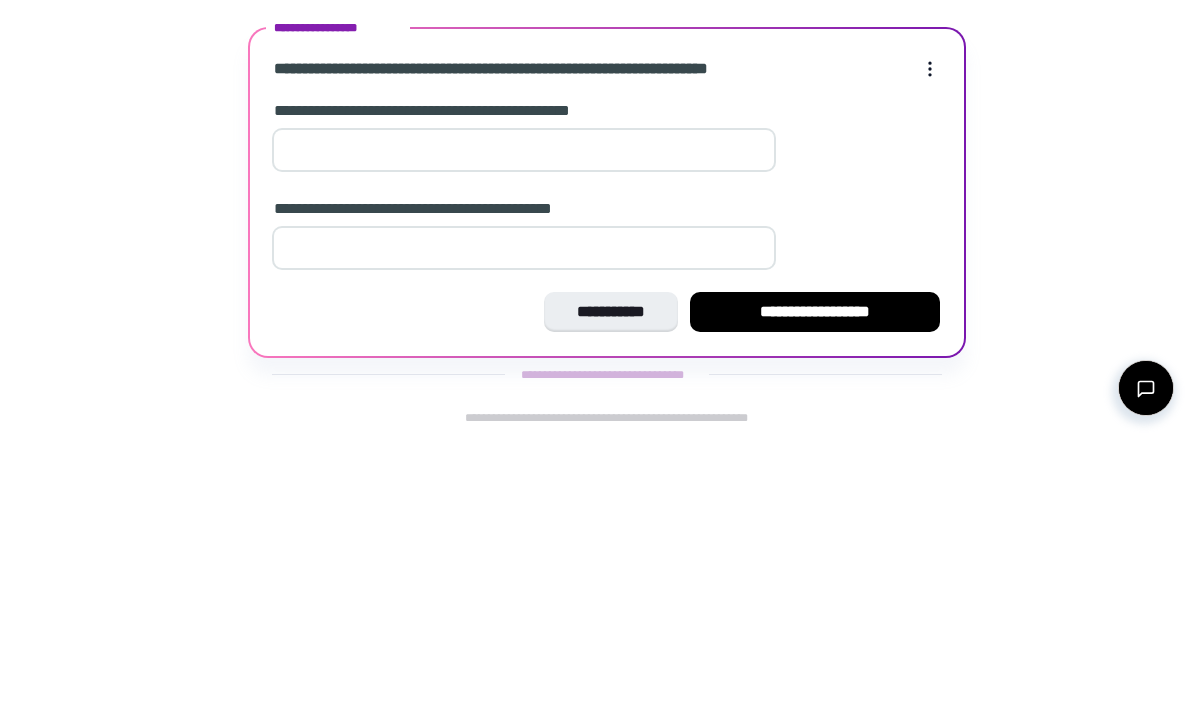click at bounding box center (524, 539) 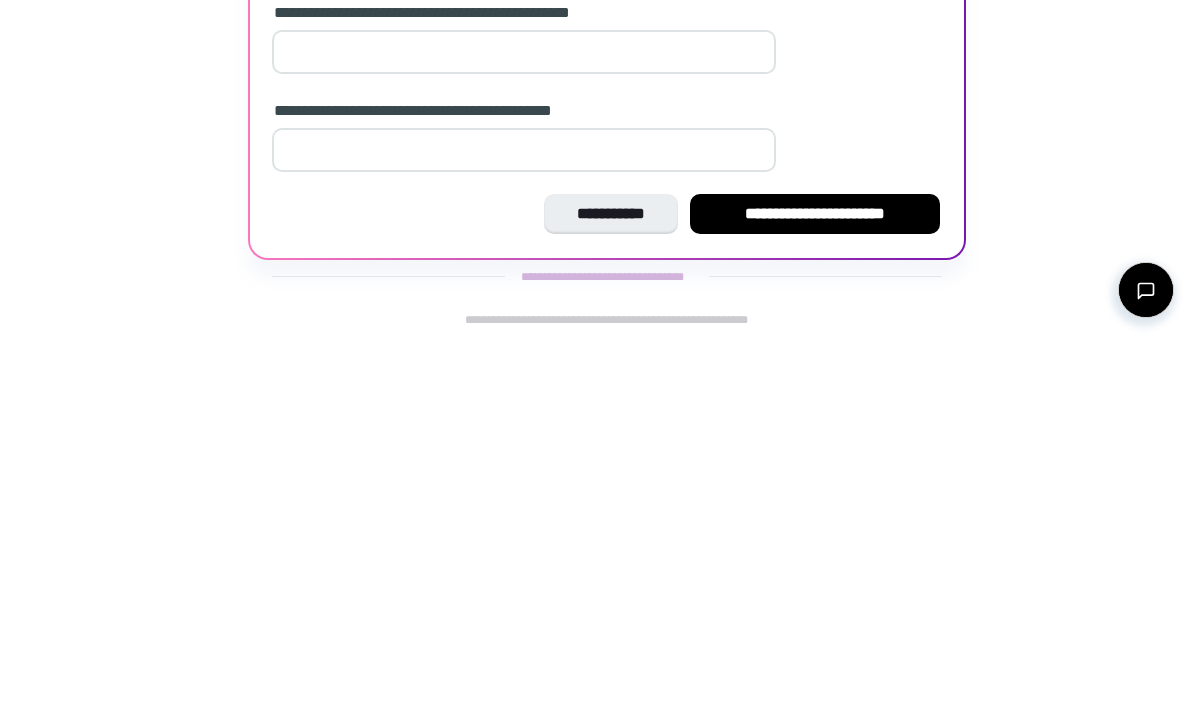 type on "**" 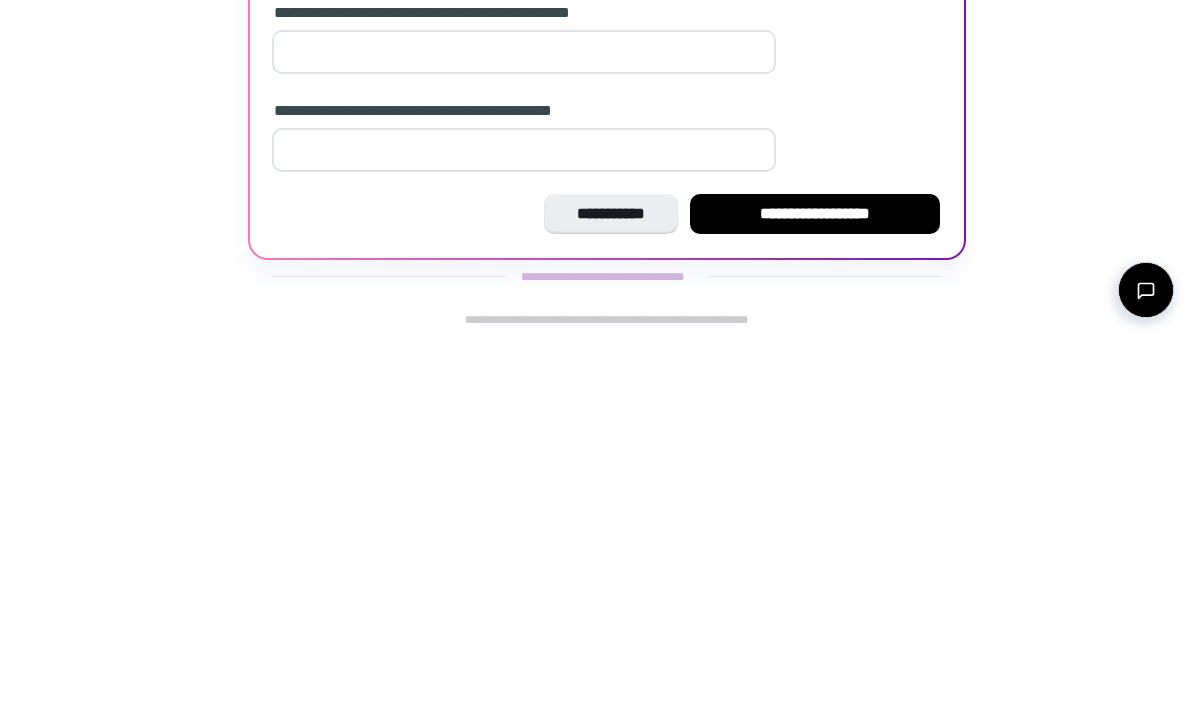 click on "**********" at bounding box center (815, 603) 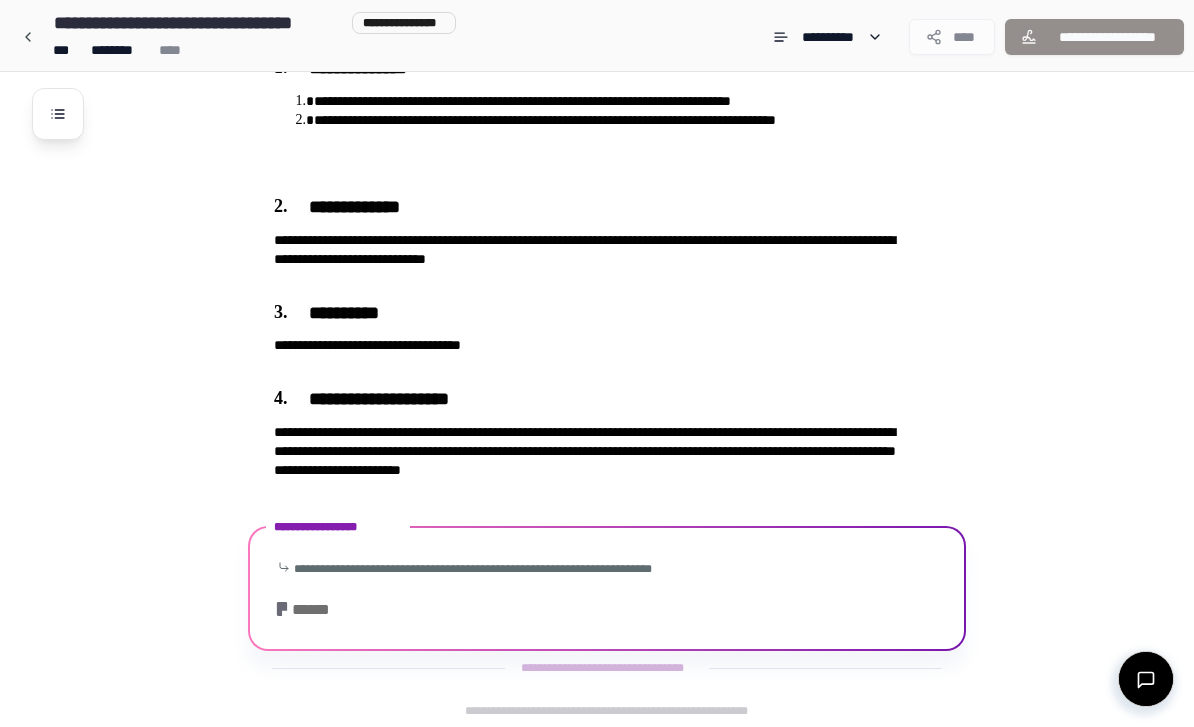 scroll, scrollTop: 305, scrollLeft: 0, axis: vertical 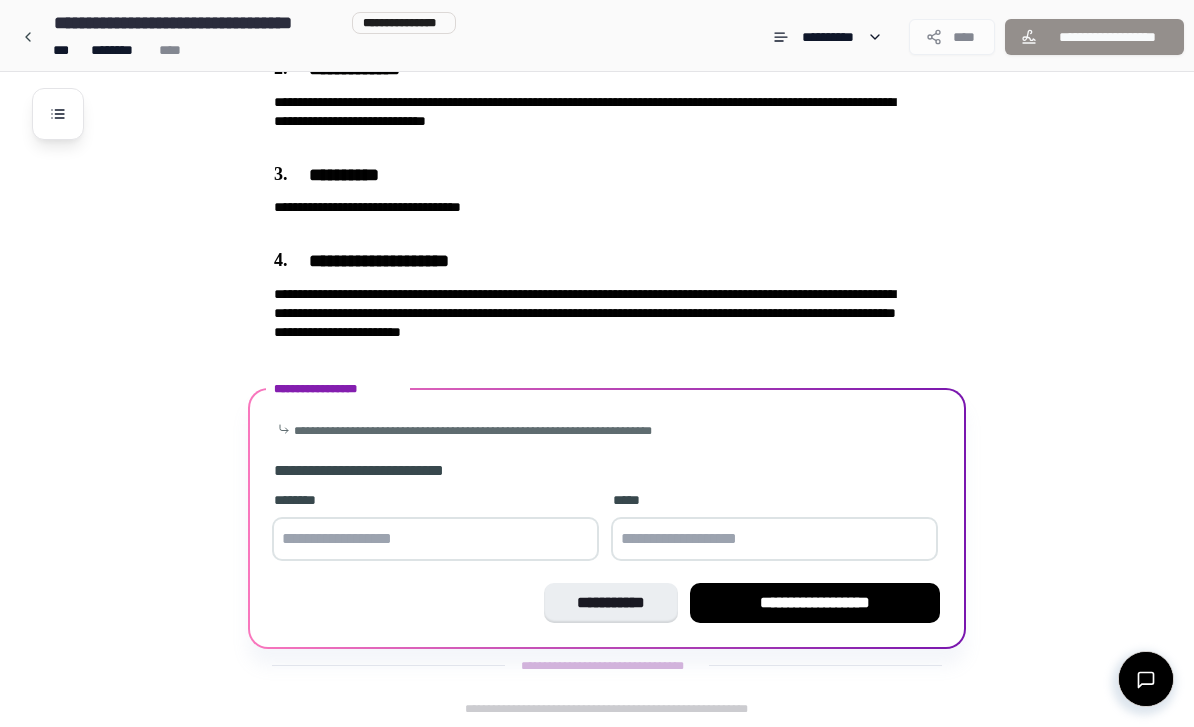 click on "**********" at bounding box center [815, 603] 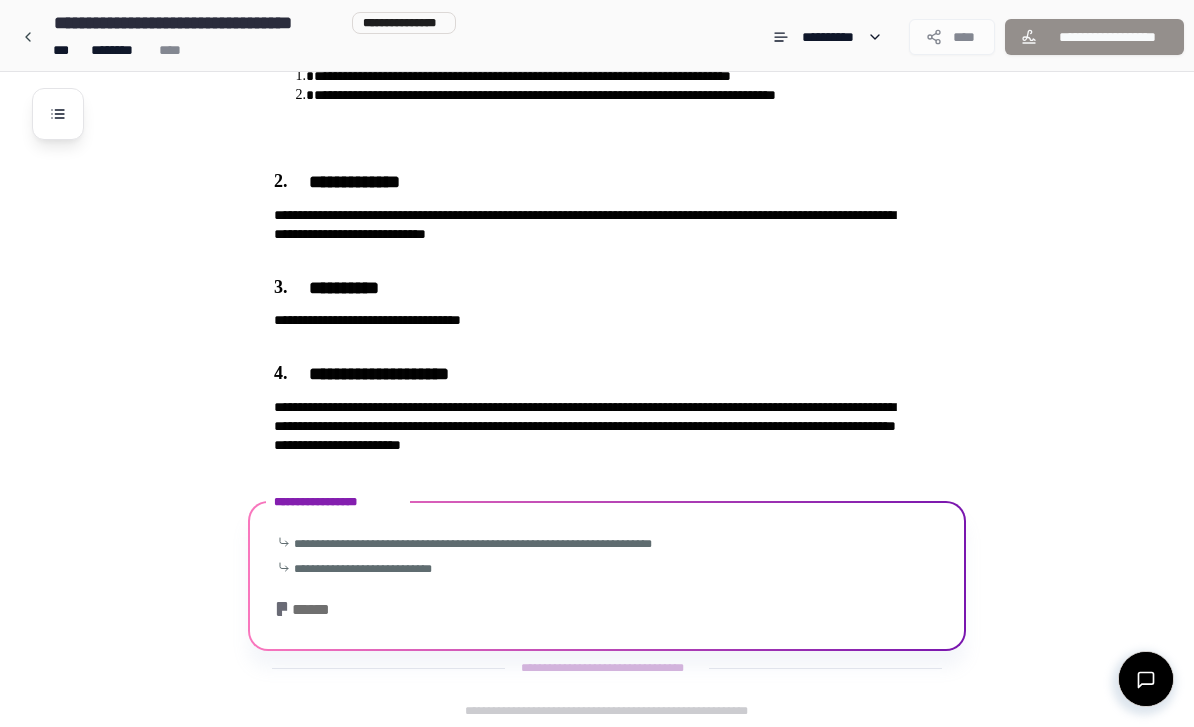 scroll, scrollTop: 100, scrollLeft: 0, axis: vertical 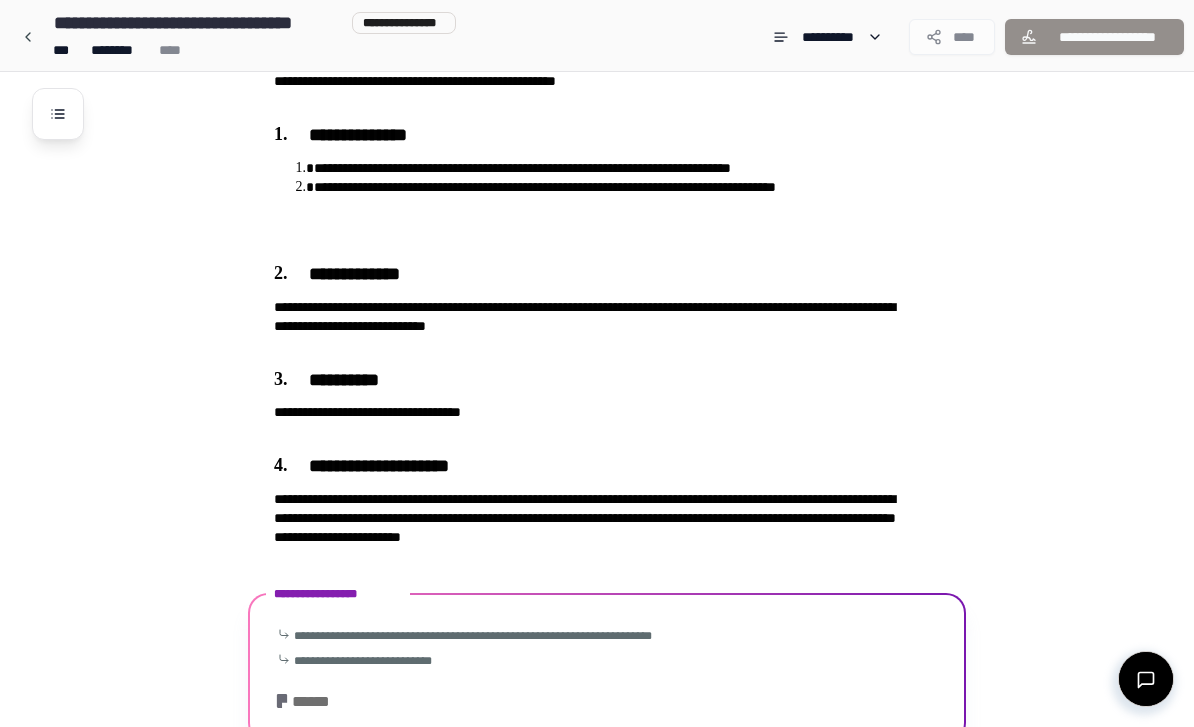 click on "**********" at bounding box center [597, 396] 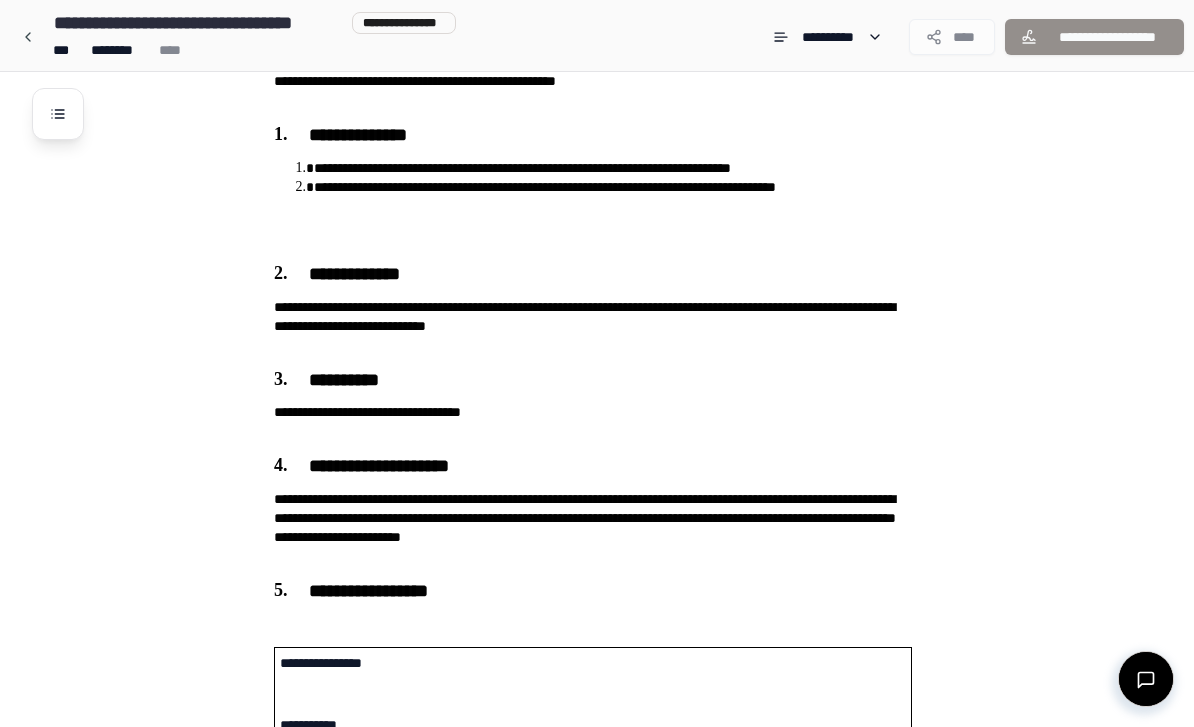 scroll, scrollTop: 873, scrollLeft: 0, axis: vertical 